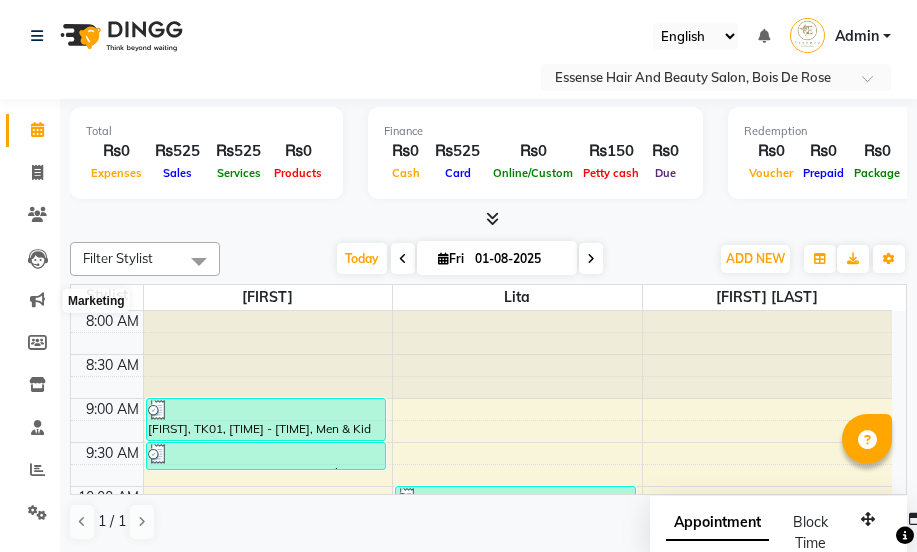 scroll, scrollTop: 0, scrollLeft: 0, axis: both 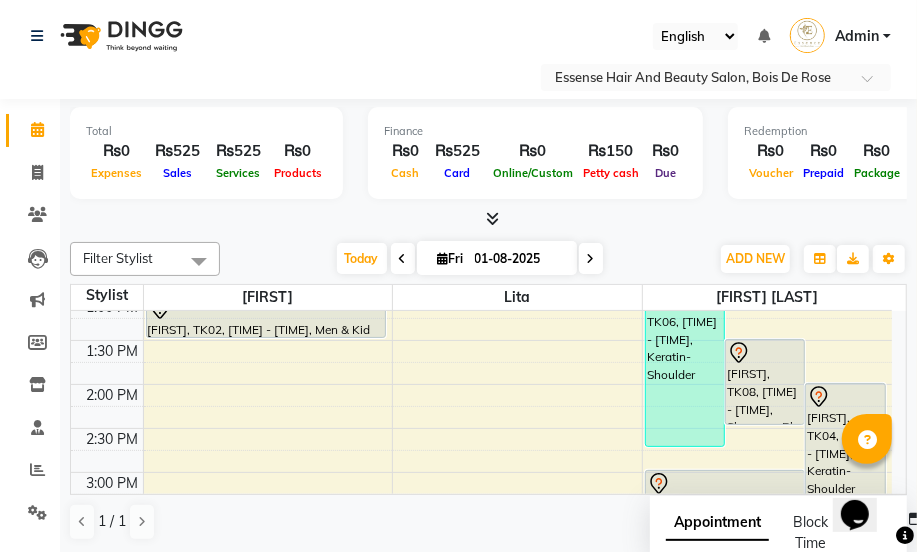 click at bounding box center [517, 439] 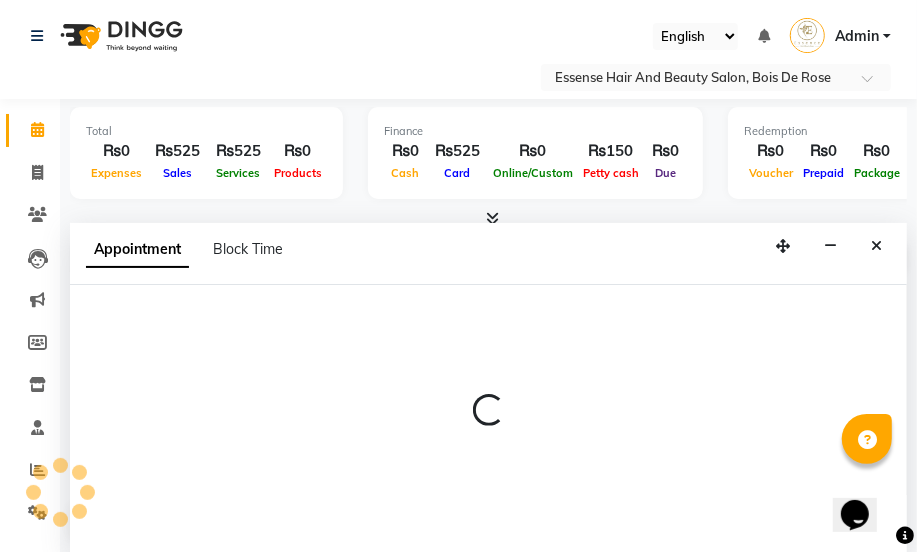 select on "81254" 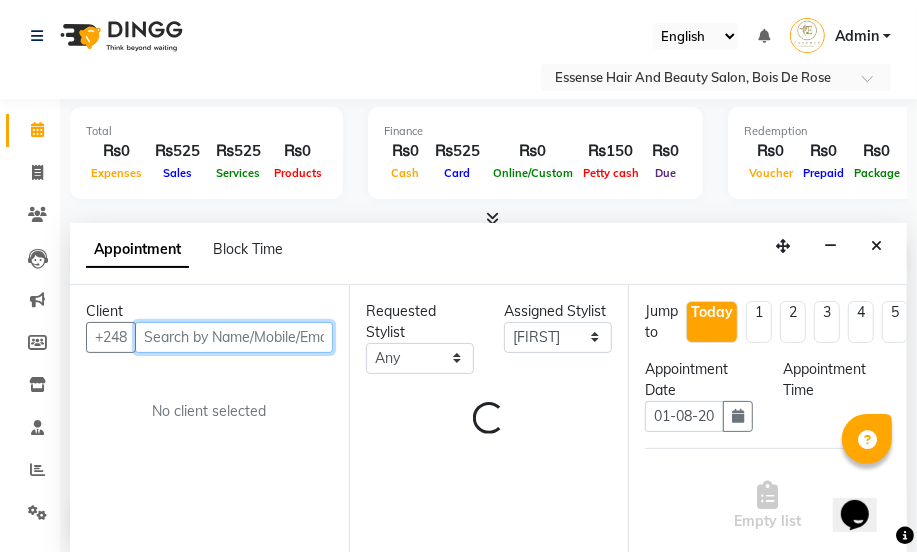 select on "870" 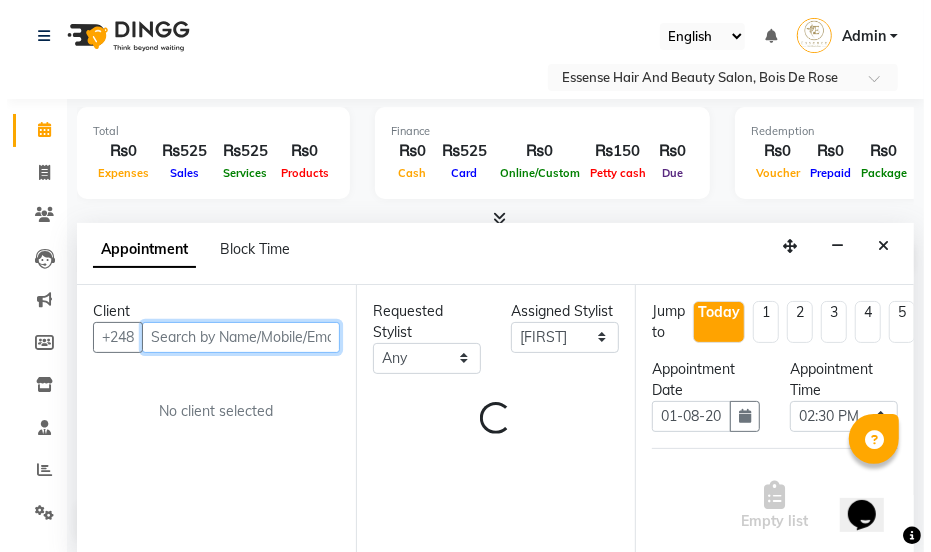 scroll, scrollTop: 0, scrollLeft: 0, axis: both 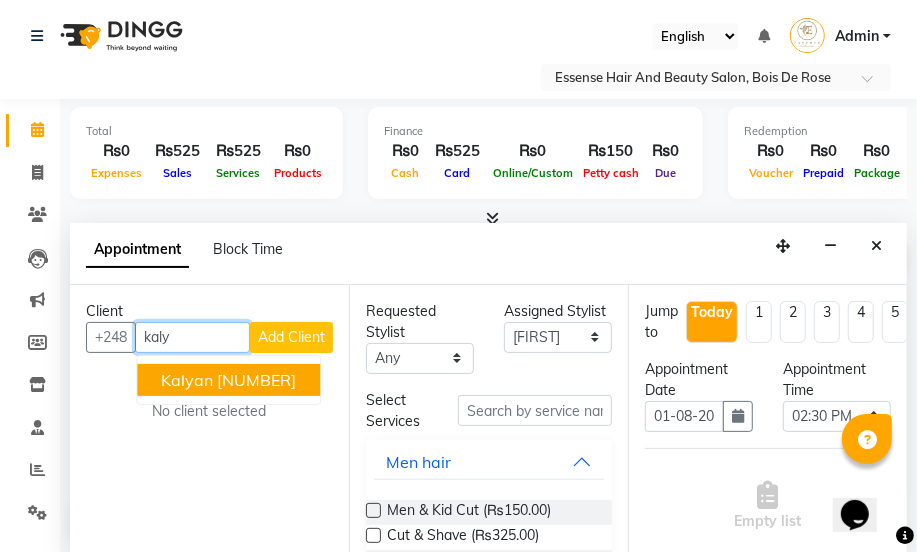 type on "kaly" 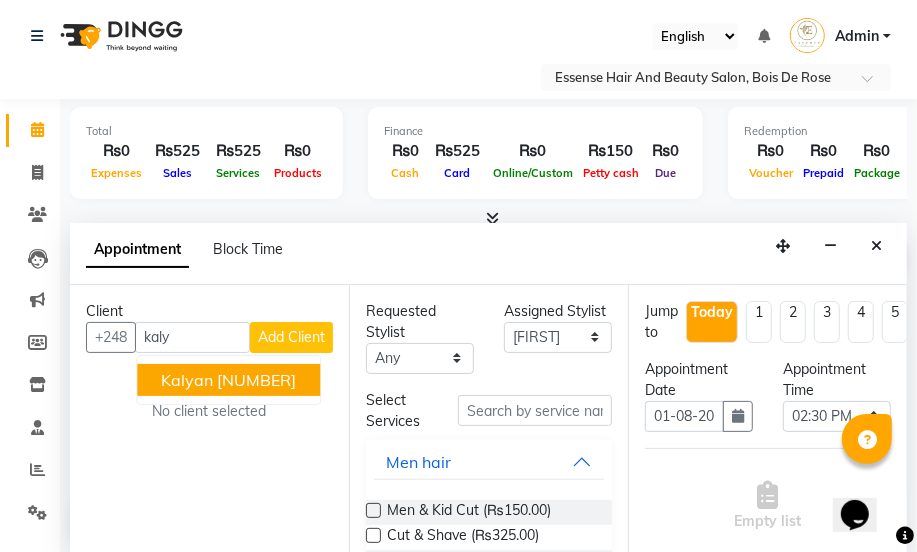 click on "Add Client" at bounding box center [291, 337] 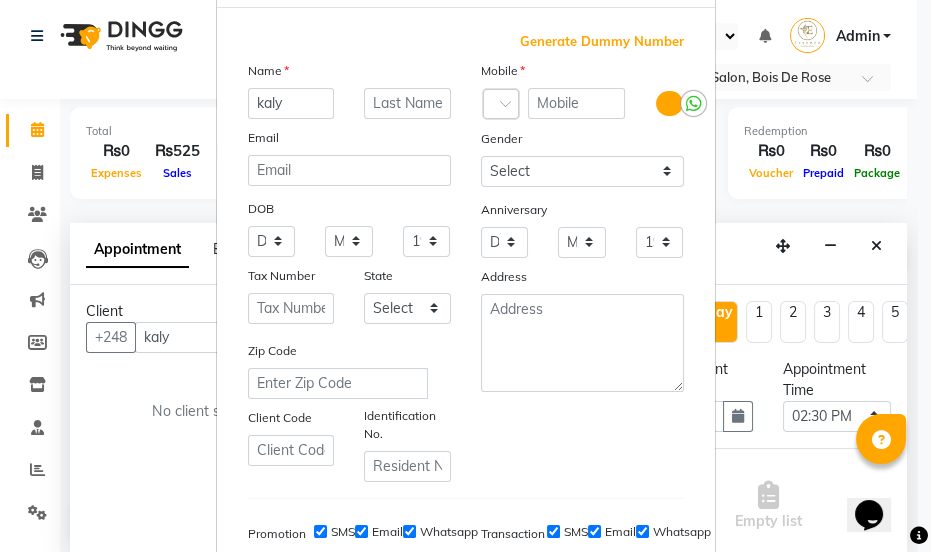 scroll, scrollTop: 363, scrollLeft: 0, axis: vertical 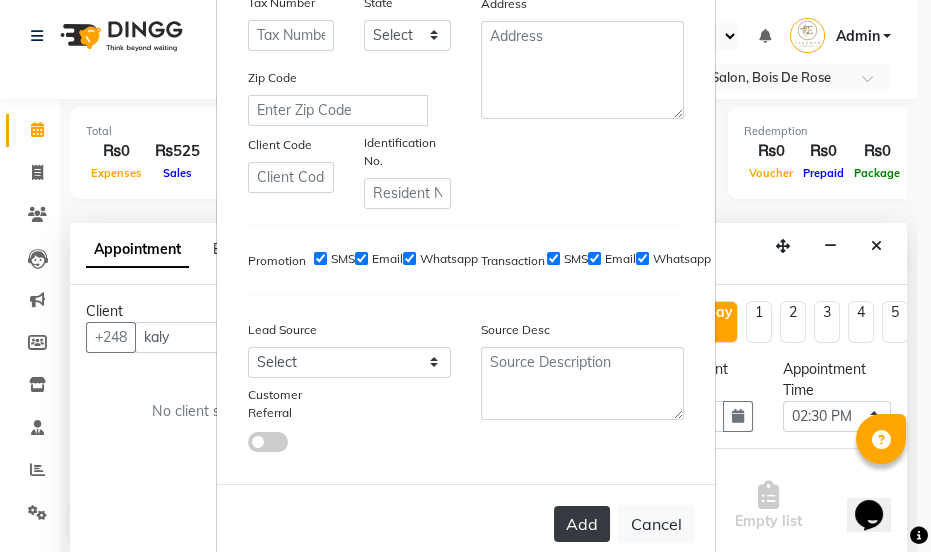 click on "Add" at bounding box center [582, 524] 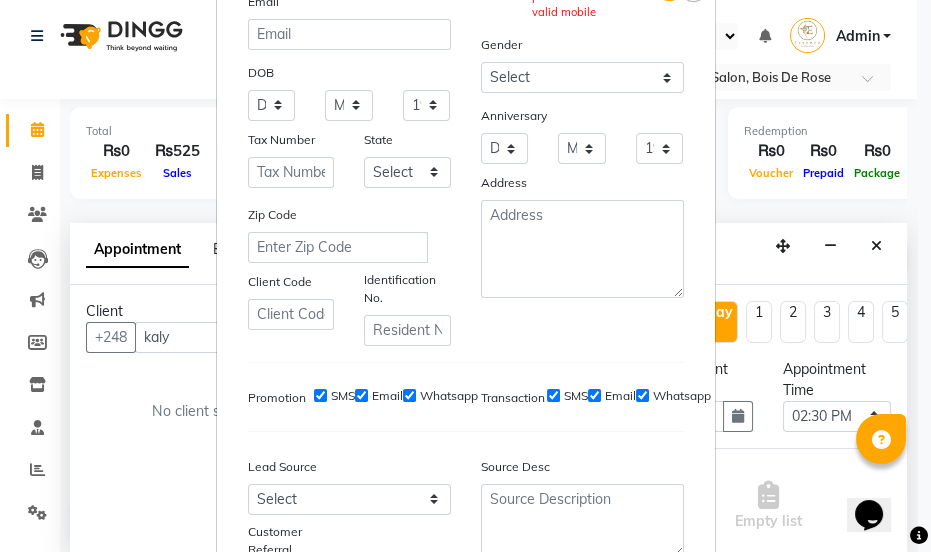 scroll, scrollTop: 407, scrollLeft: 0, axis: vertical 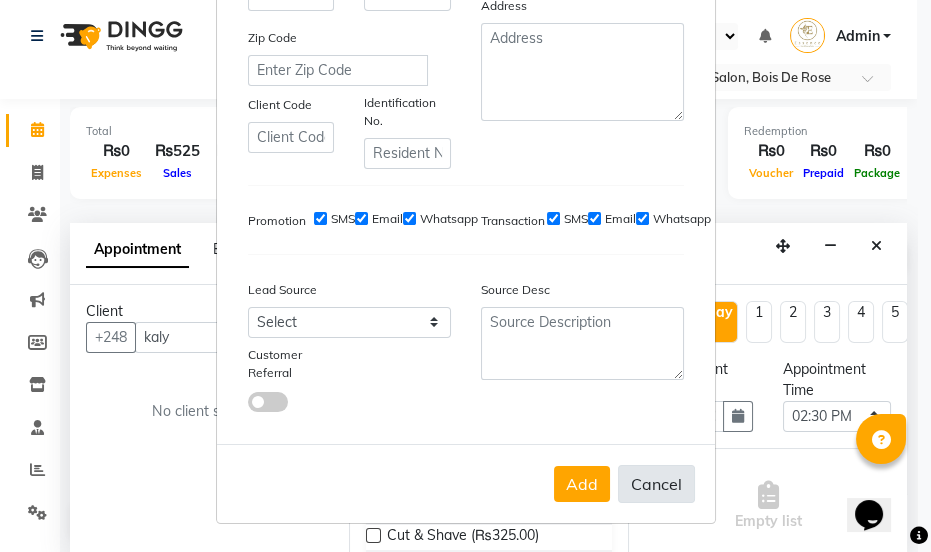 click on "Cancel" at bounding box center [656, 484] 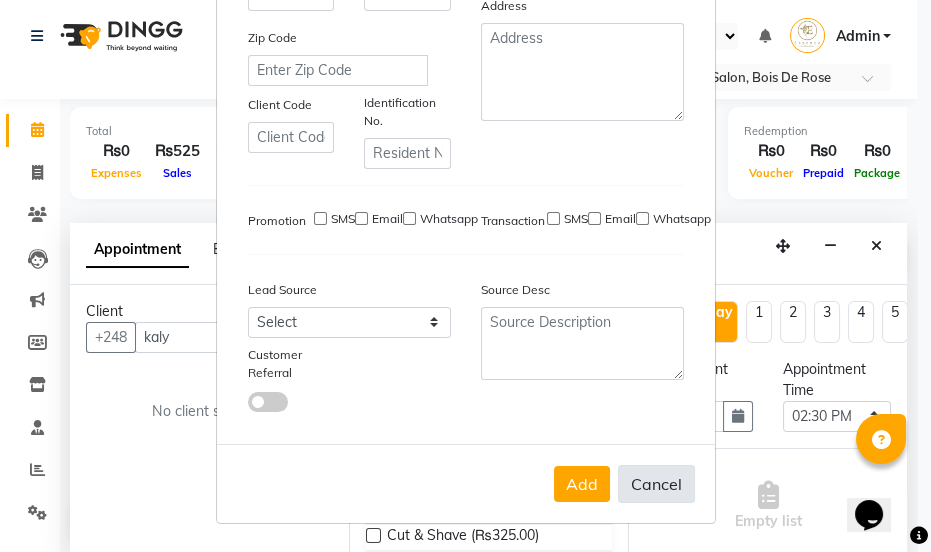 type 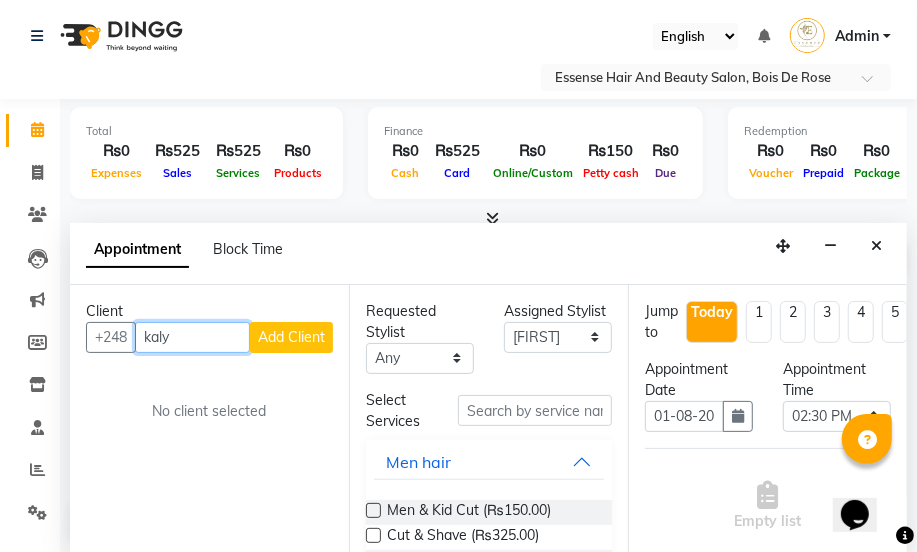 click on "kaly" at bounding box center [192, 337] 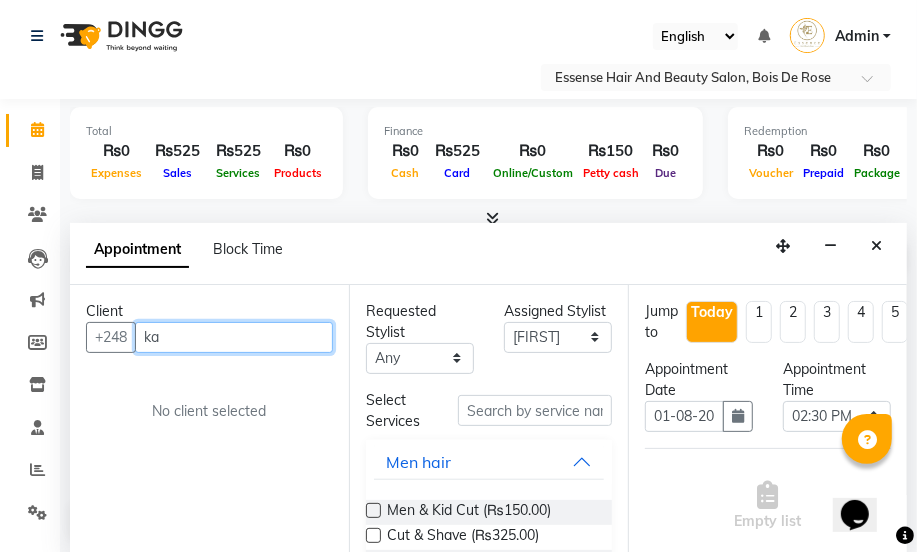 type on "k" 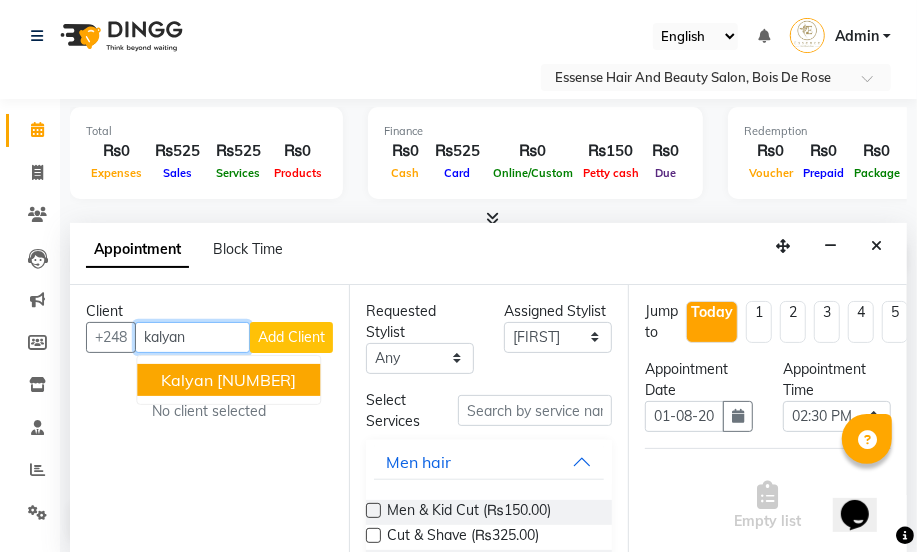 type on "kalyan" 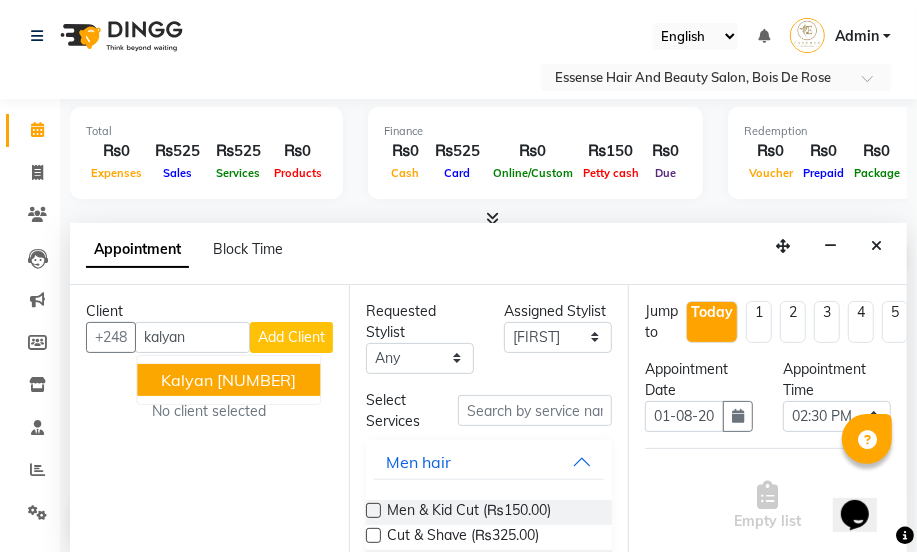click on "Add Client" at bounding box center [291, 337] 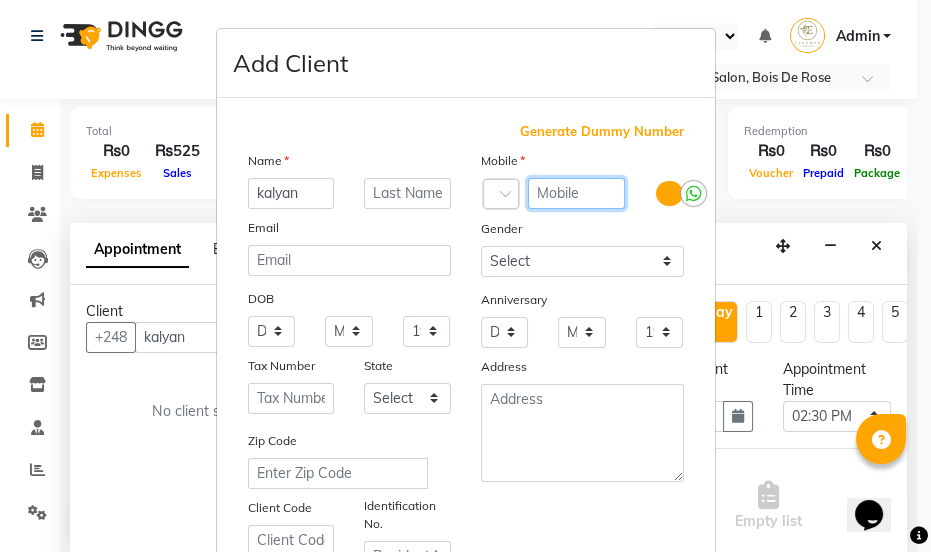 click at bounding box center [577, 193] 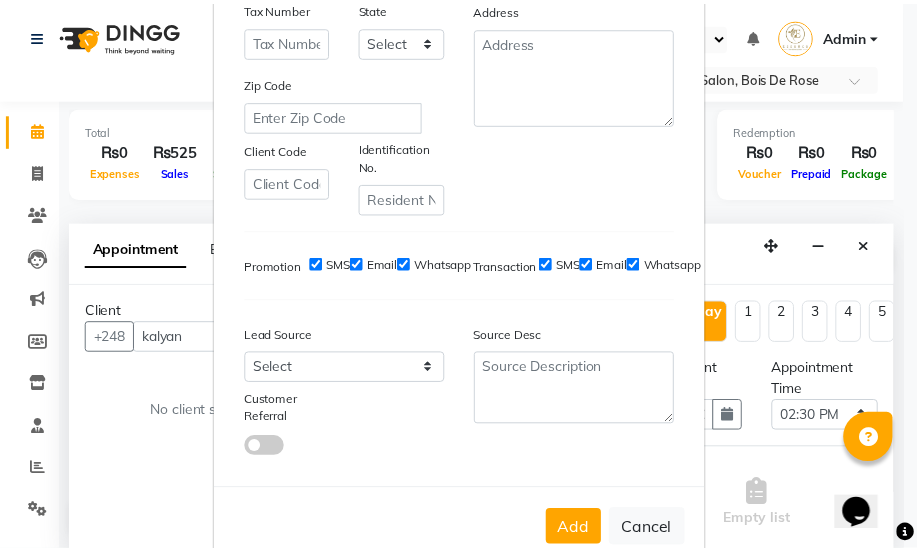 scroll, scrollTop: 407, scrollLeft: 0, axis: vertical 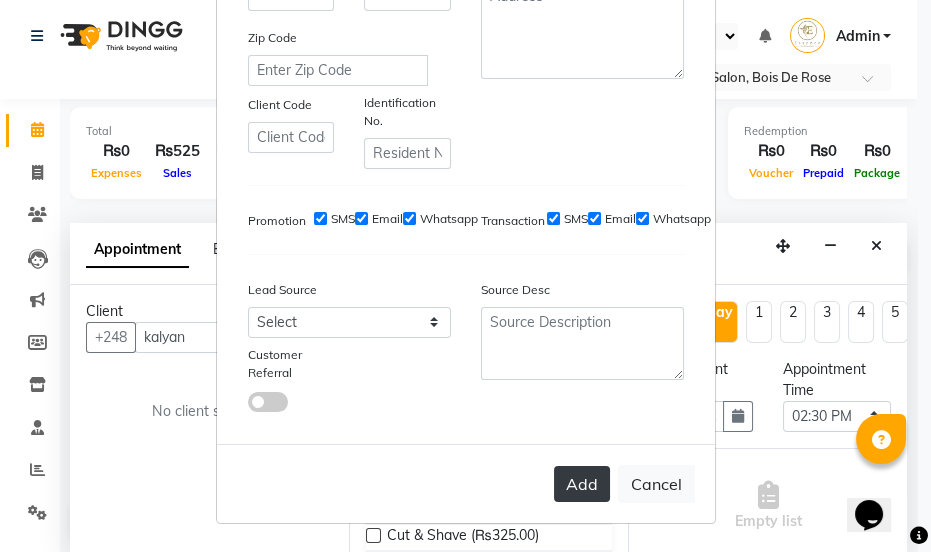 type on "[NUMBER]" 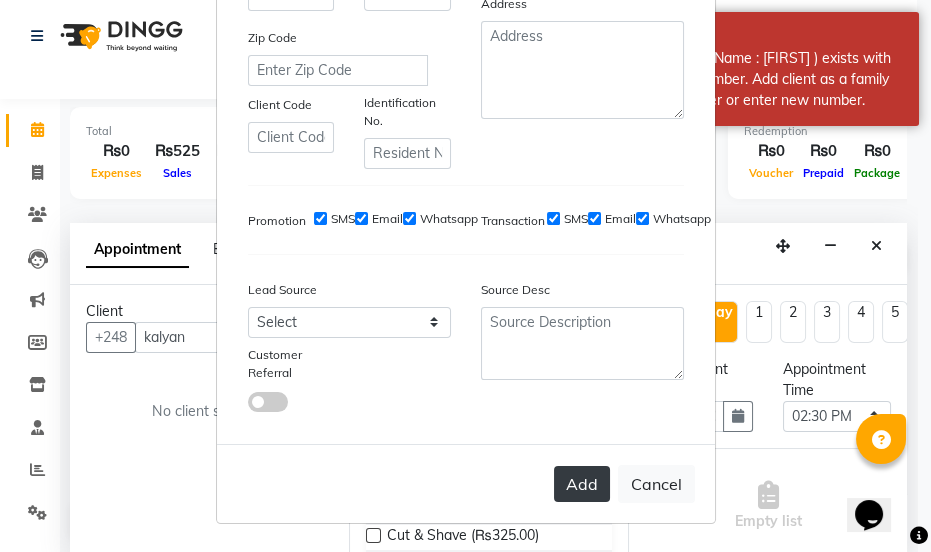 click on "Add" at bounding box center (582, 484) 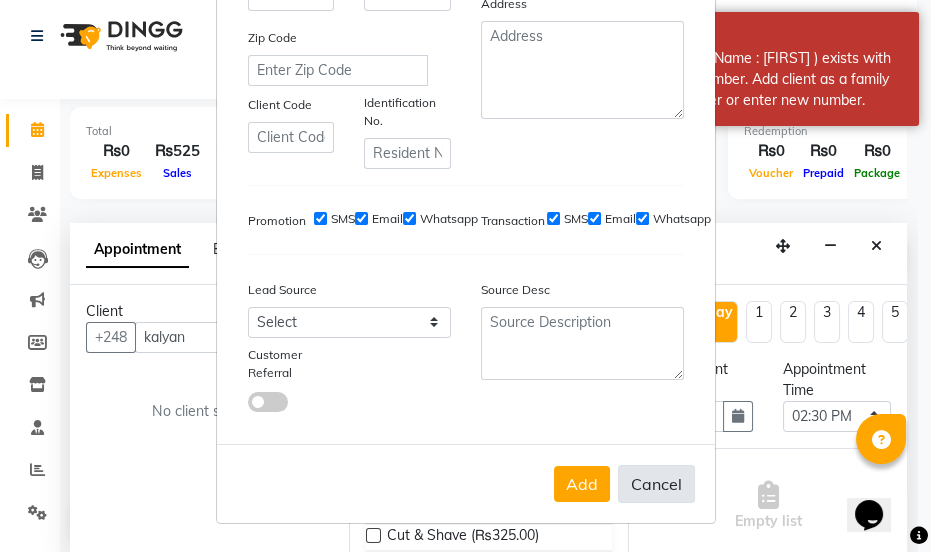 click on "Cancel" at bounding box center (656, 484) 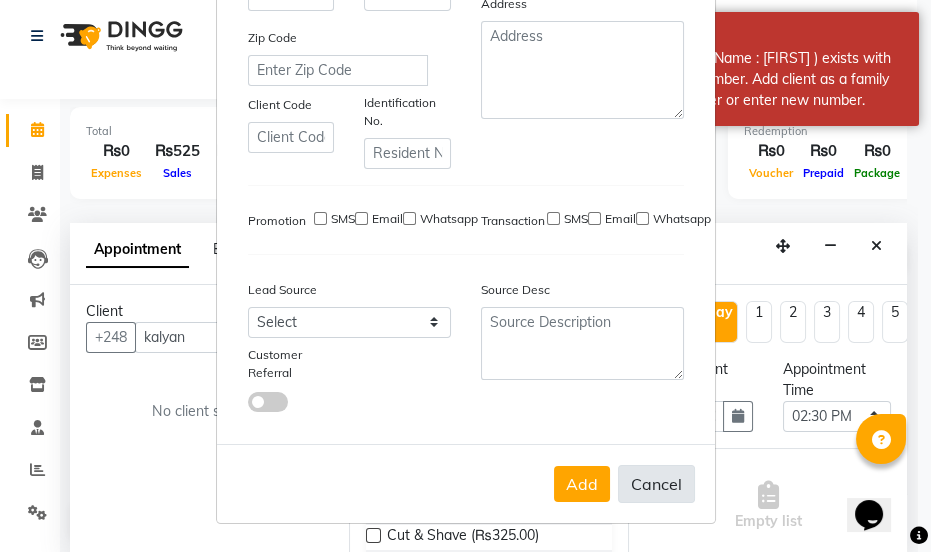 type 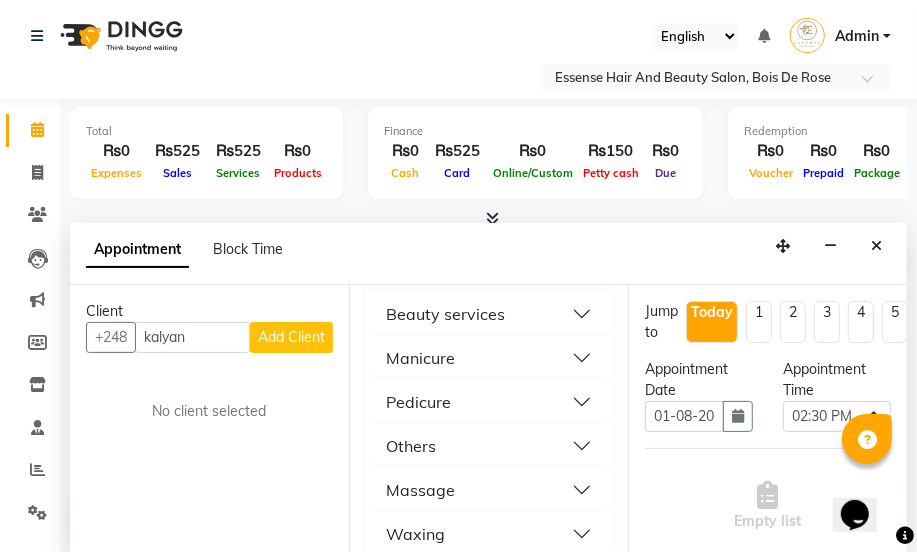 scroll, scrollTop: 1036, scrollLeft: 0, axis: vertical 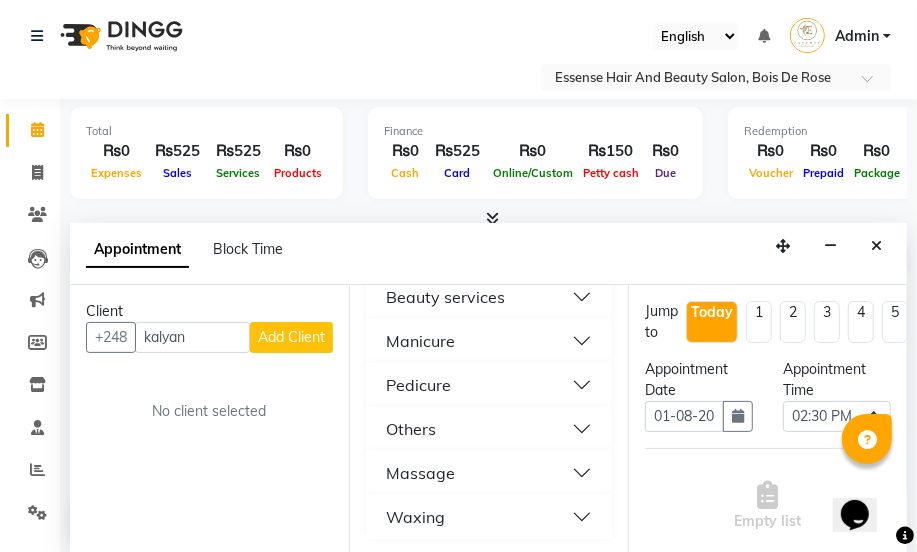 click on "Massage" at bounding box center [489, 473] 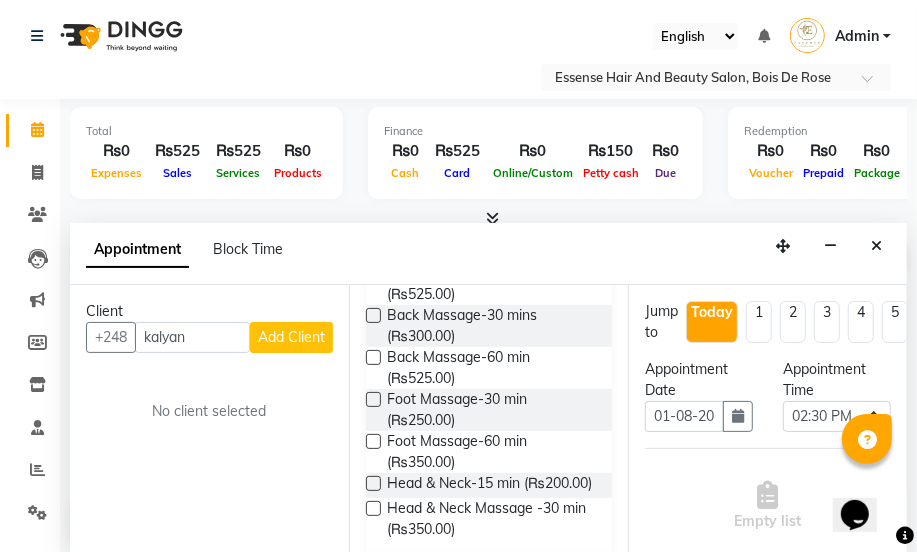 scroll, scrollTop: 1400, scrollLeft: 0, axis: vertical 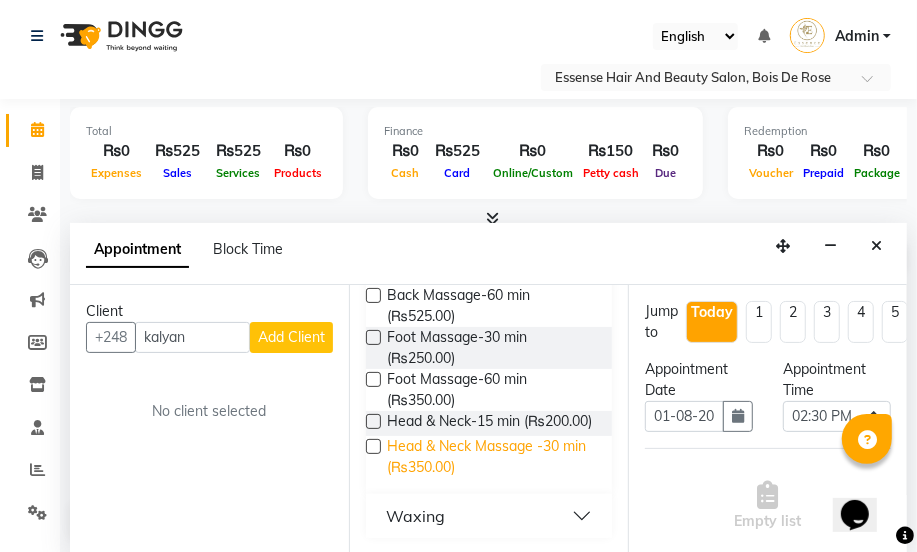click on "Head &  Neck Massage -30 min (₨350.00)" at bounding box center (491, 457) 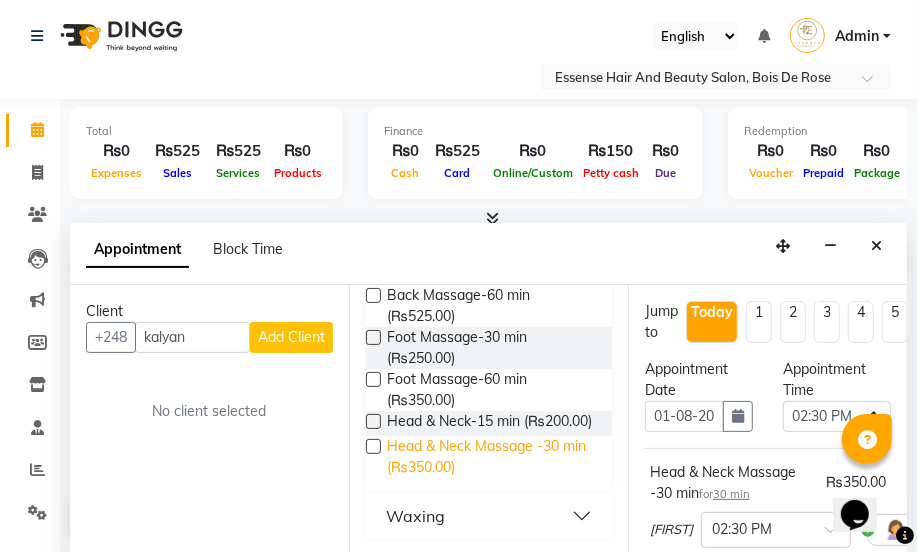click on "Head &  Neck Massage -30 min (₨350.00)" at bounding box center [491, 457] 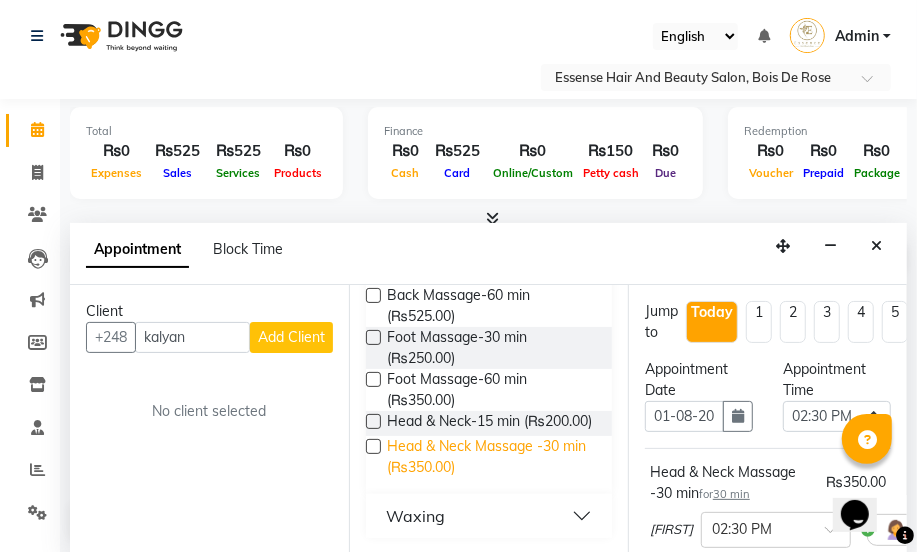 scroll, scrollTop: 1404, scrollLeft: 0, axis: vertical 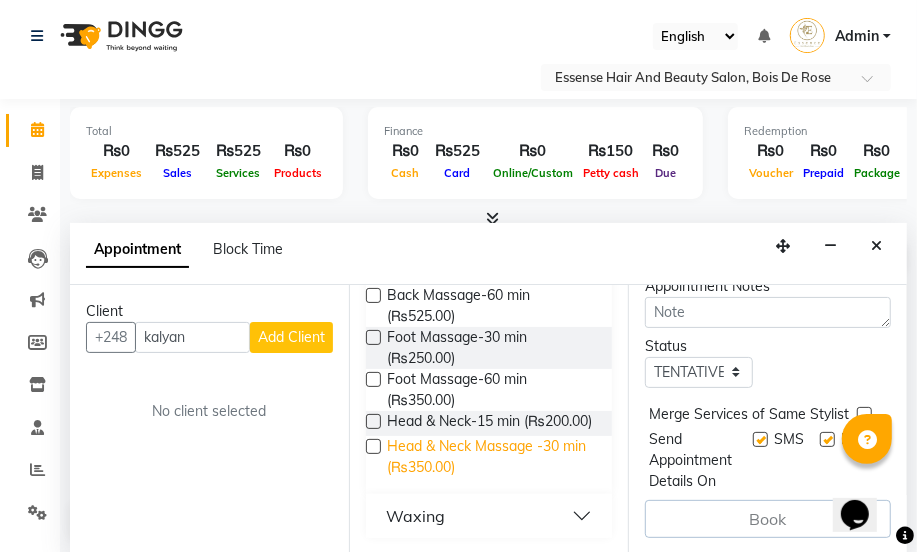 click on "Head &  Neck Massage -30 min (₨350.00)" at bounding box center (491, 457) 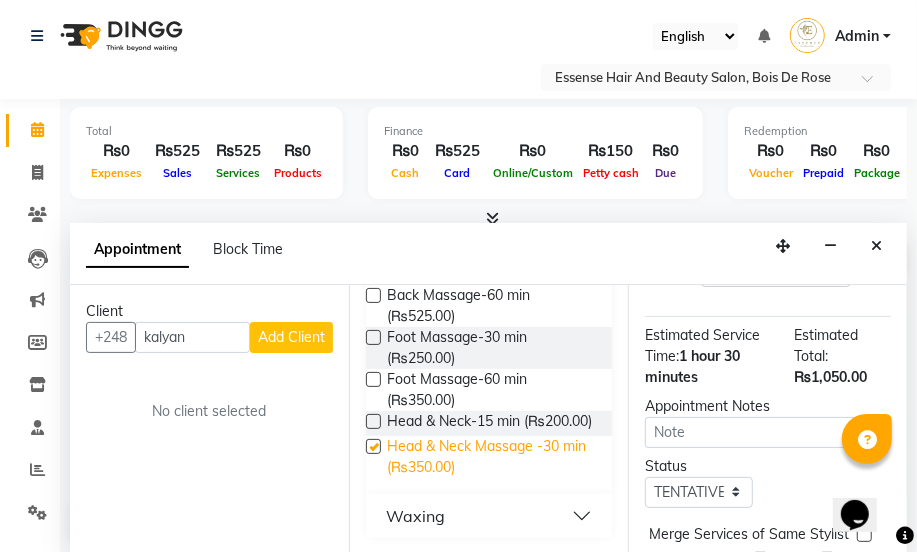 scroll, scrollTop: 618, scrollLeft: 0, axis: vertical 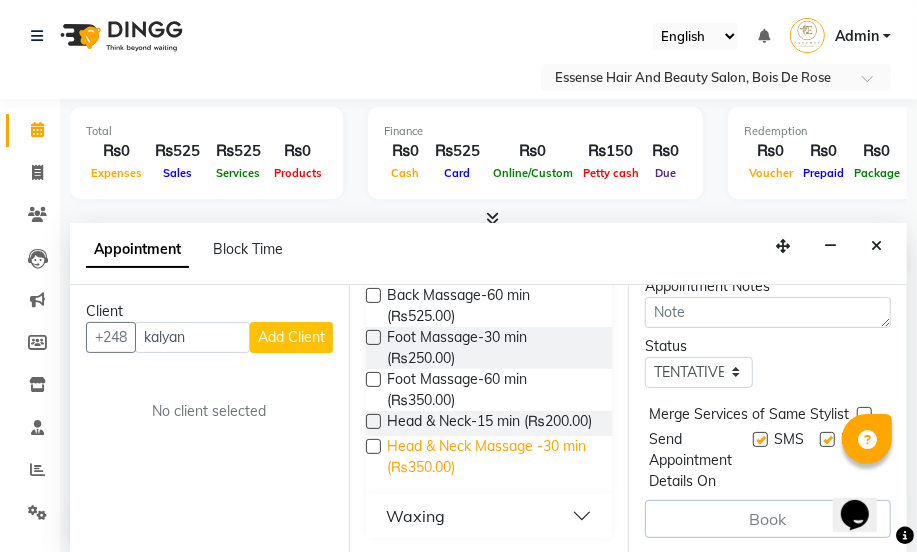 checkbox on "false" 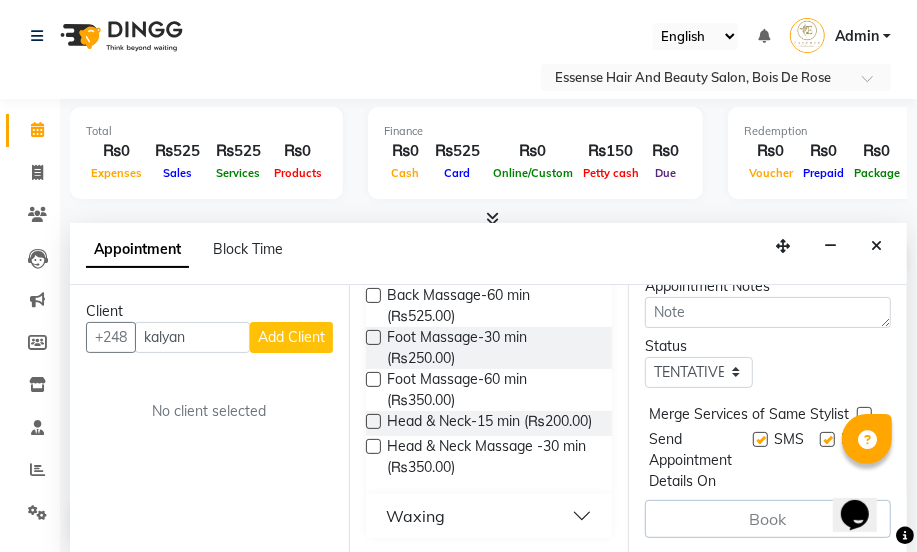 click on "Book" at bounding box center [768, 519] 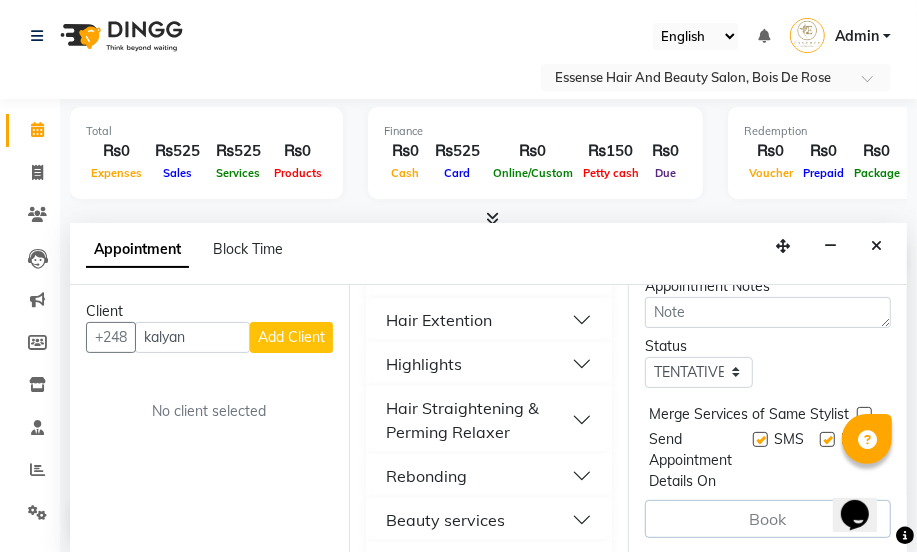 scroll, scrollTop: 768, scrollLeft: 0, axis: vertical 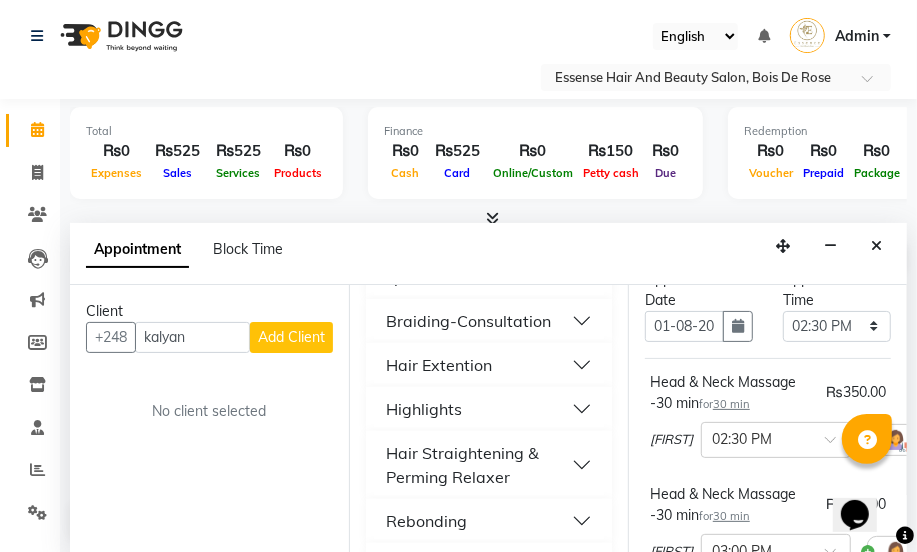 click on "Add Client" at bounding box center (291, 337) 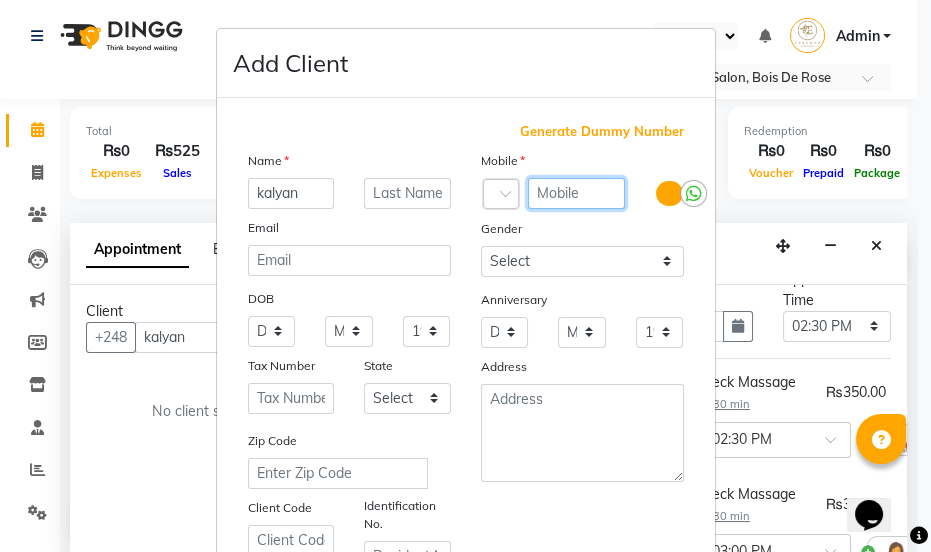 click at bounding box center (577, 193) 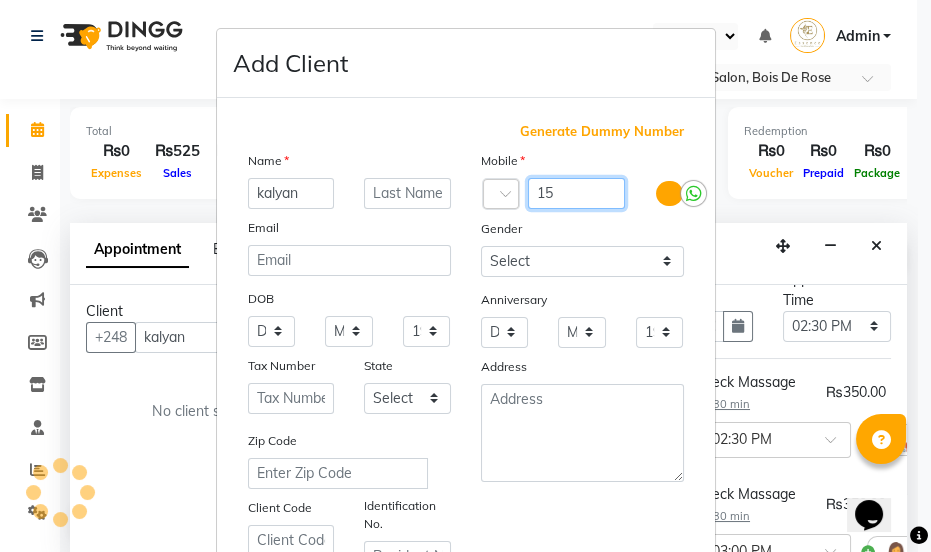 type on "1" 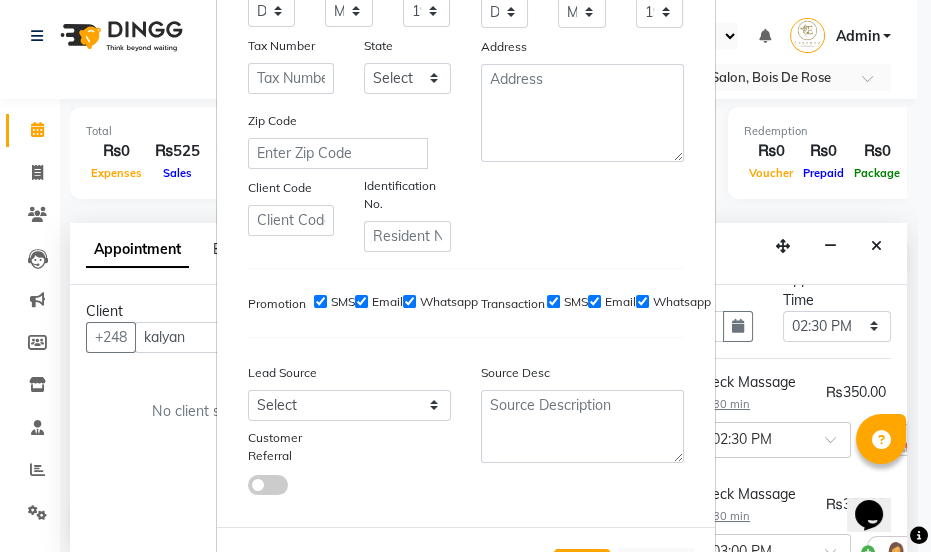 scroll, scrollTop: 407, scrollLeft: 0, axis: vertical 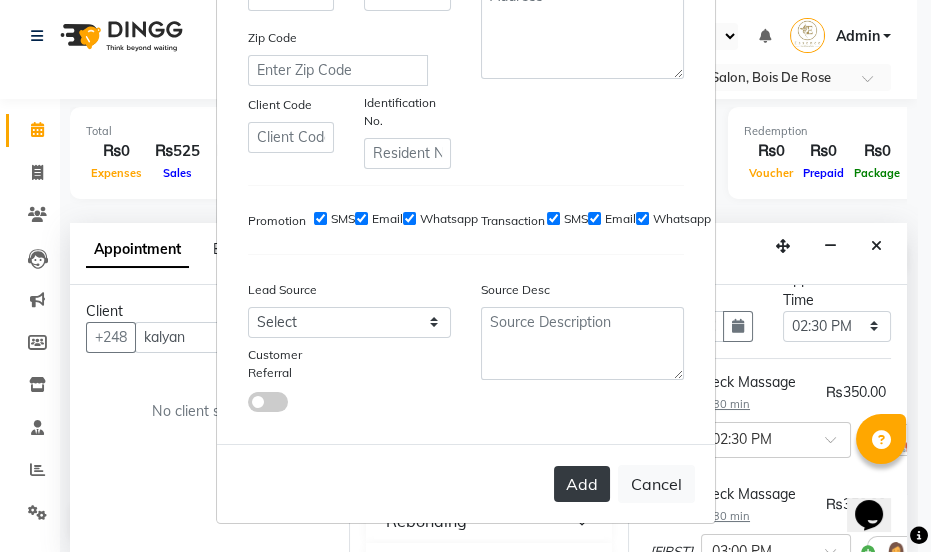 type on "[NUMBER]" 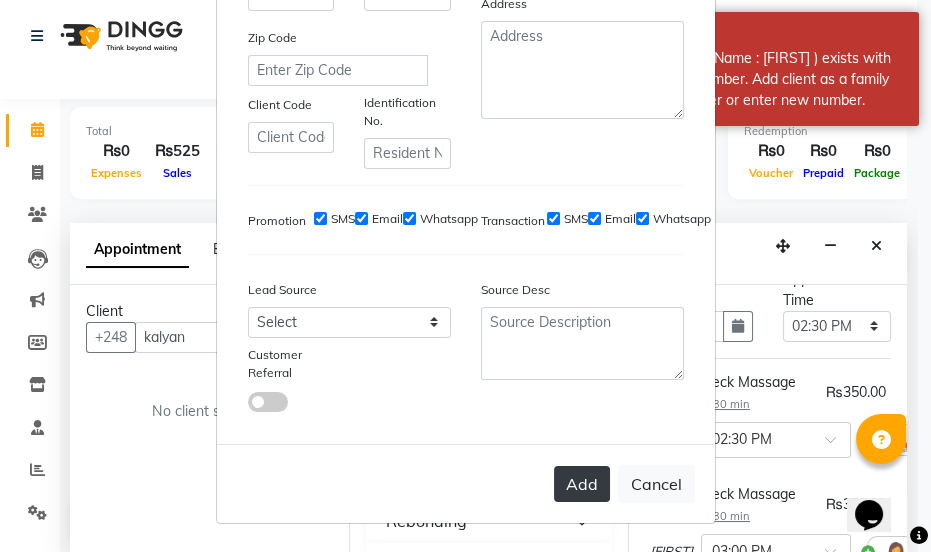 click on "Add" at bounding box center [582, 484] 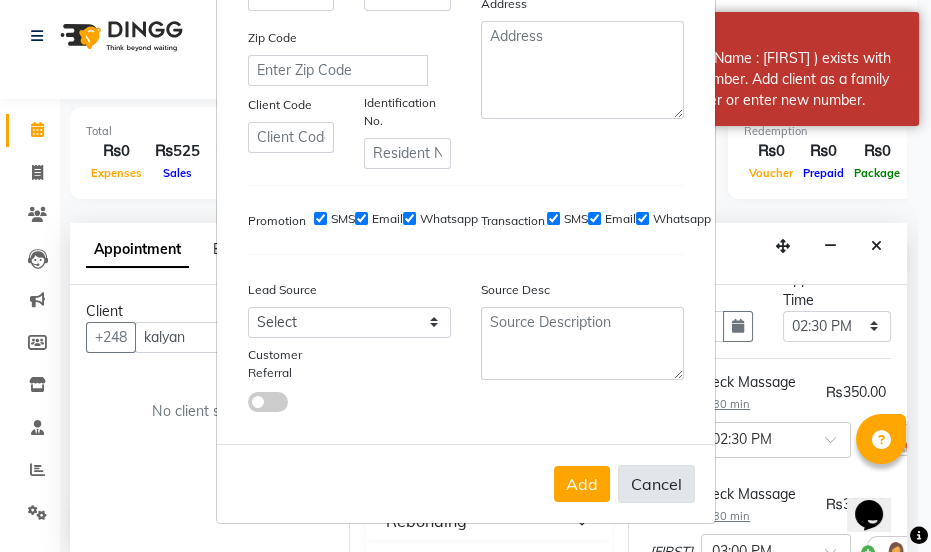 scroll, scrollTop: 0, scrollLeft: 0, axis: both 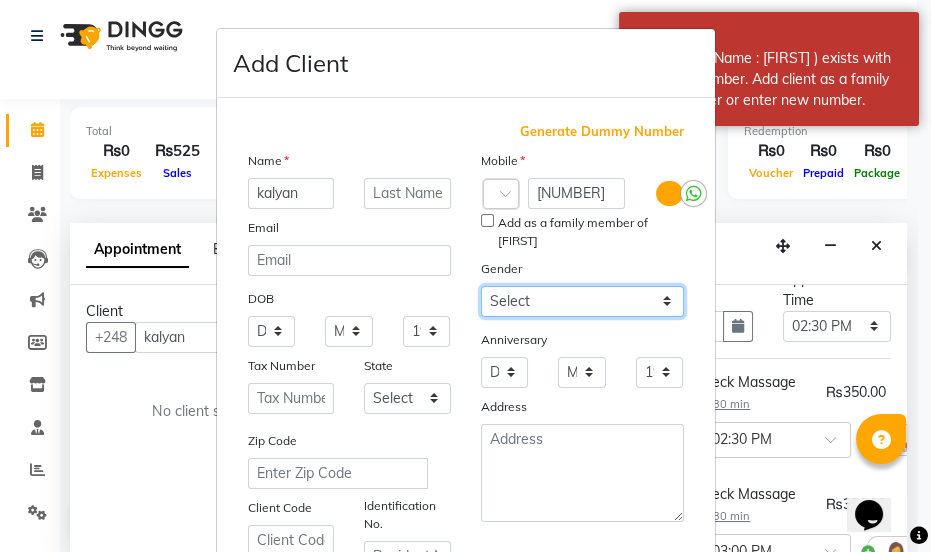 click on "Select Male Female Other Prefer Not To Say" at bounding box center [582, 301] 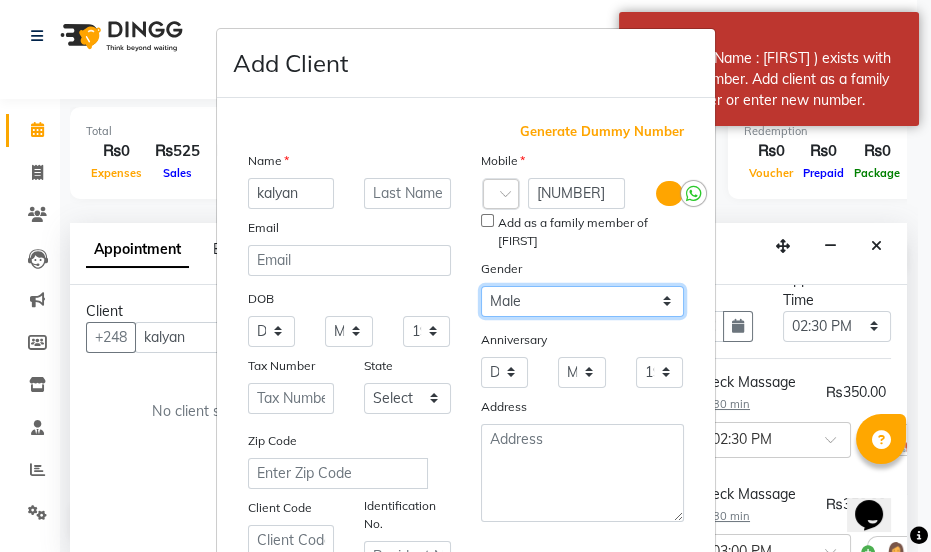click on "Select Male Female Other Prefer Not To Say" at bounding box center [582, 301] 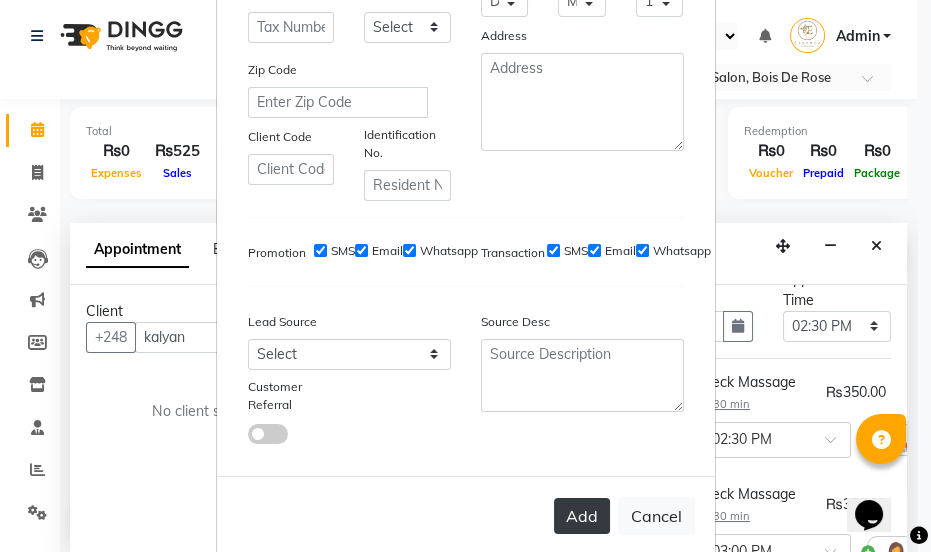 scroll, scrollTop: 407, scrollLeft: 0, axis: vertical 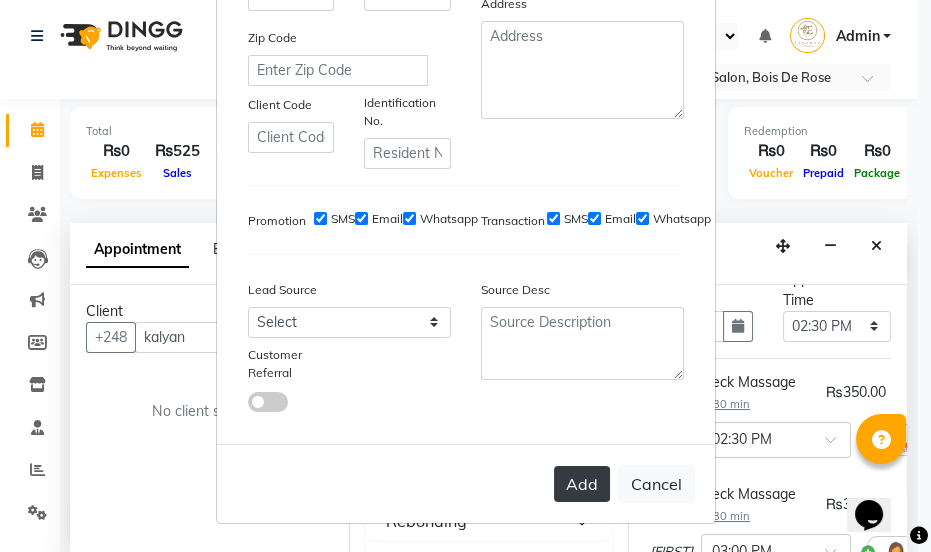 click on "Add" at bounding box center [582, 484] 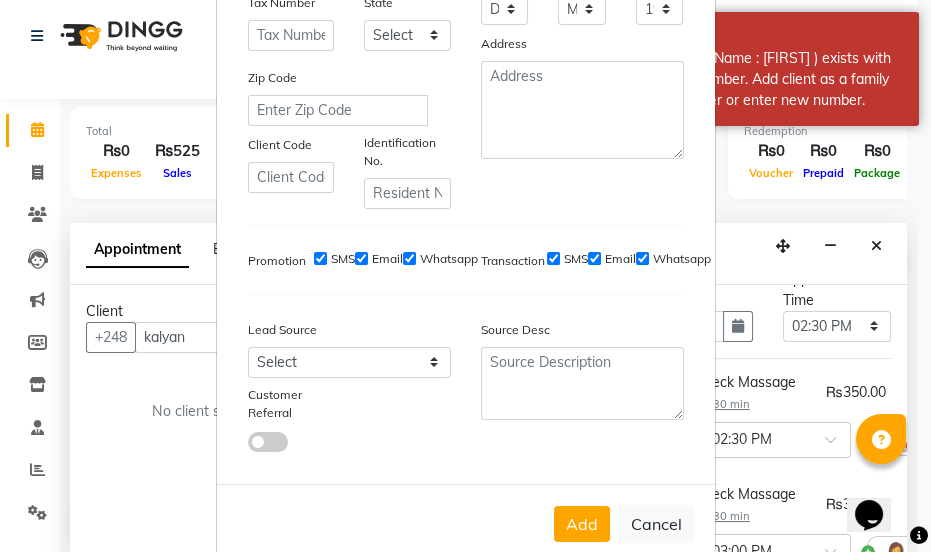 scroll, scrollTop: 407, scrollLeft: 0, axis: vertical 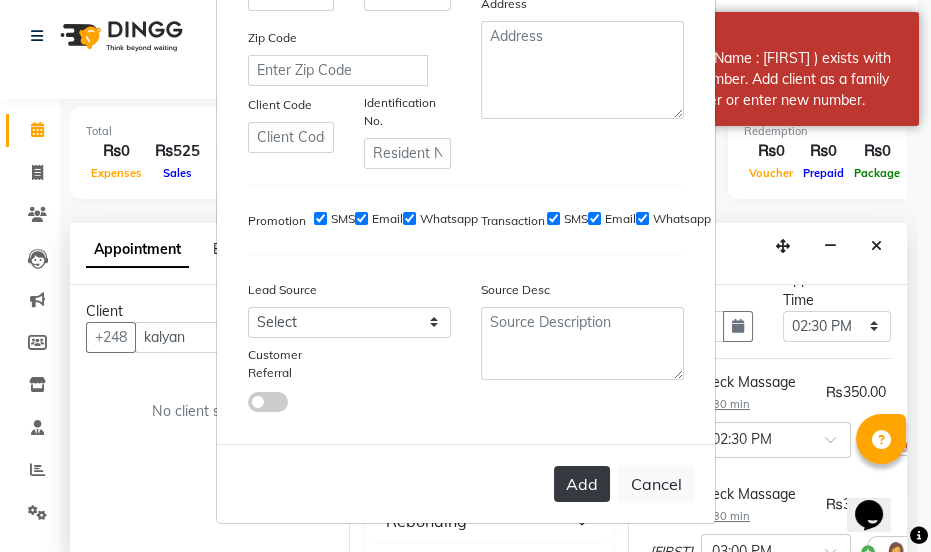 click on "Add" at bounding box center (582, 484) 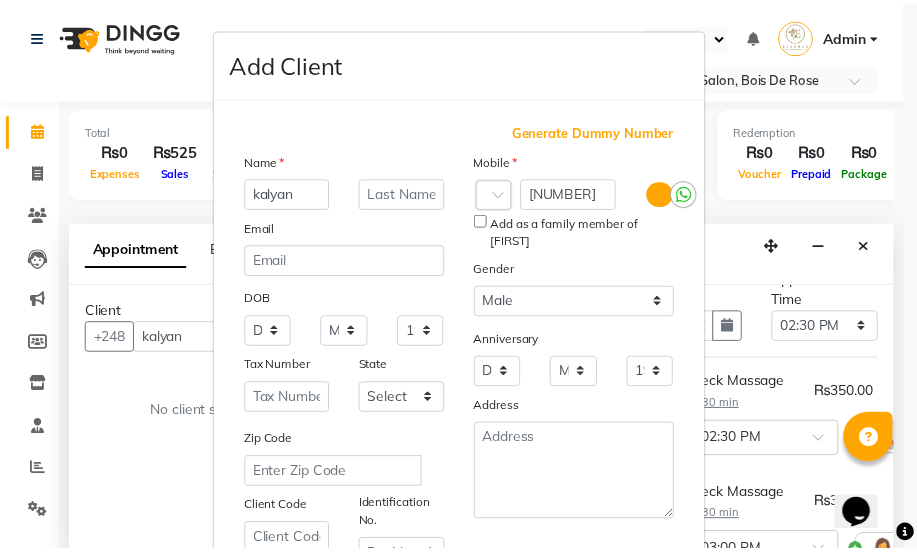 scroll, scrollTop: 407, scrollLeft: 0, axis: vertical 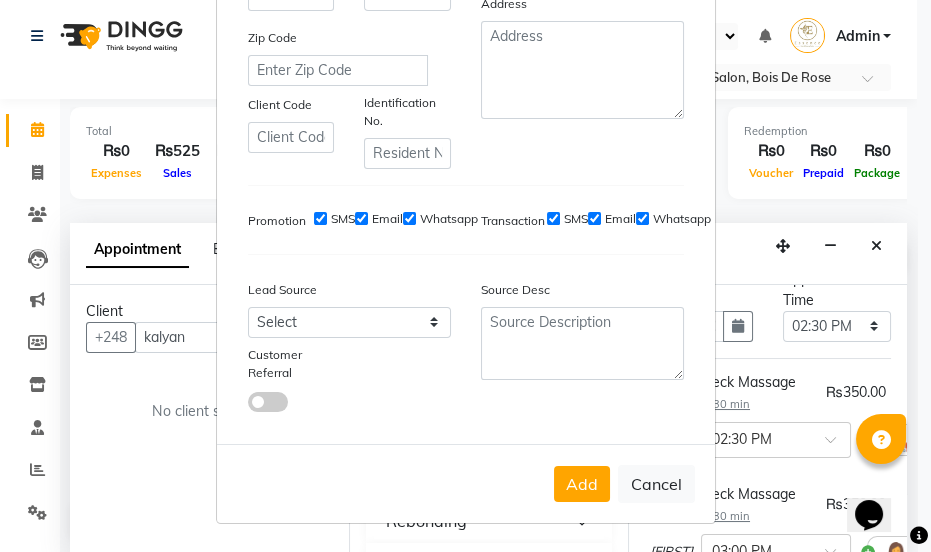 click on "Cancel" at bounding box center [656, 484] 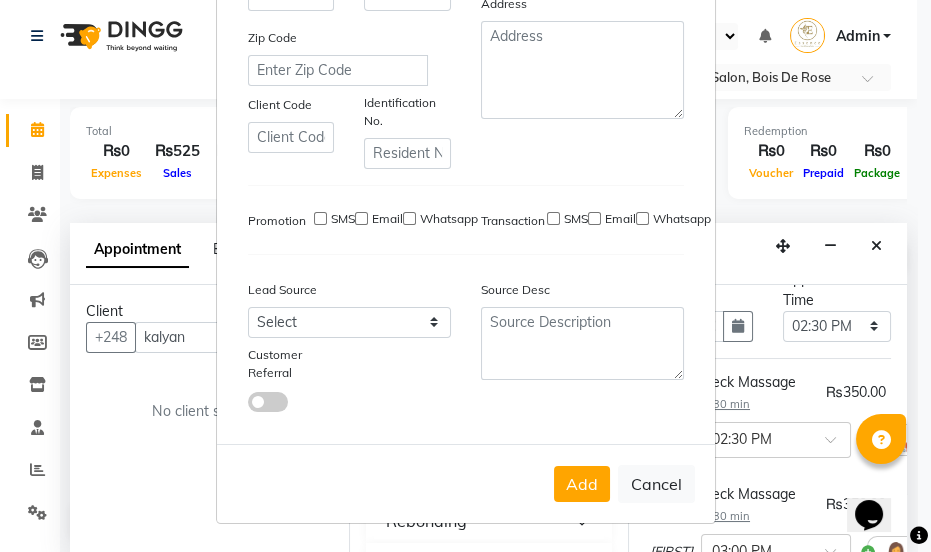 type 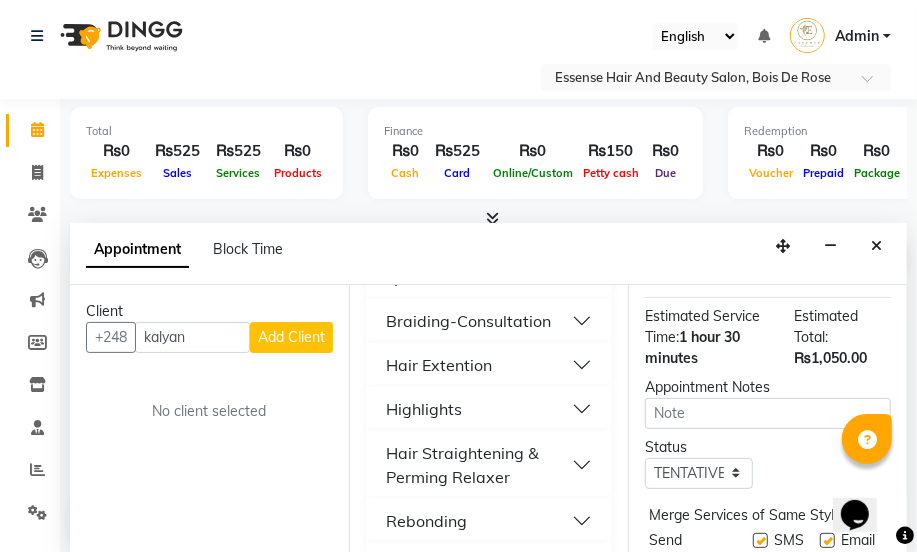 scroll, scrollTop: 618, scrollLeft: 0, axis: vertical 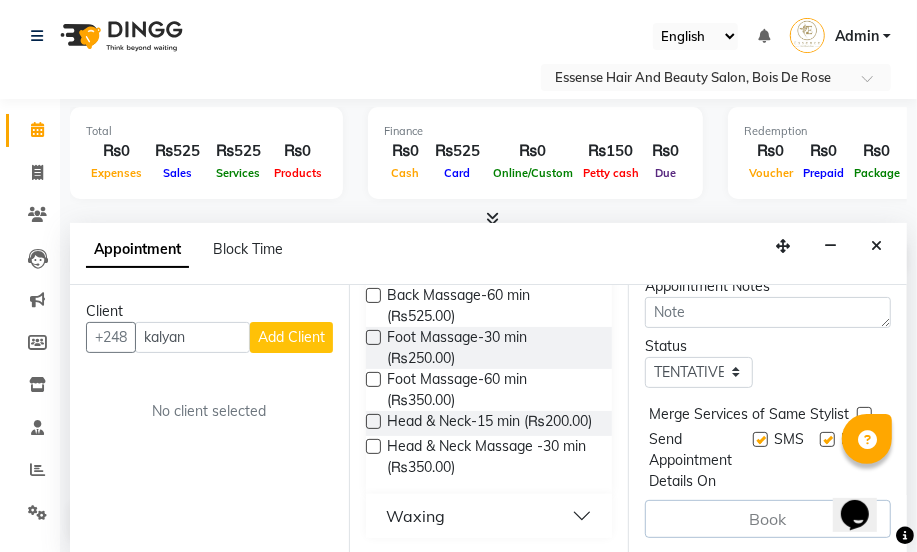 click at bounding box center (373, 446) 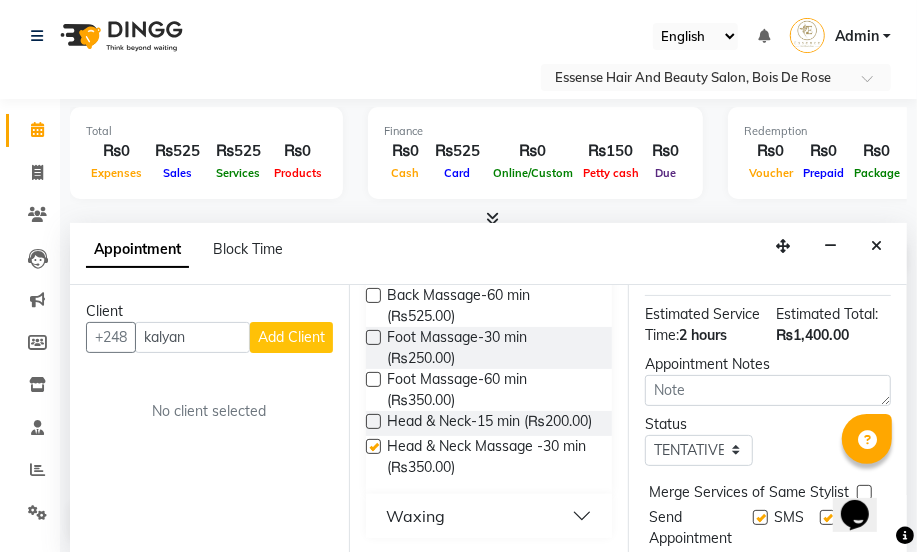 scroll, scrollTop: 709, scrollLeft: 0, axis: vertical 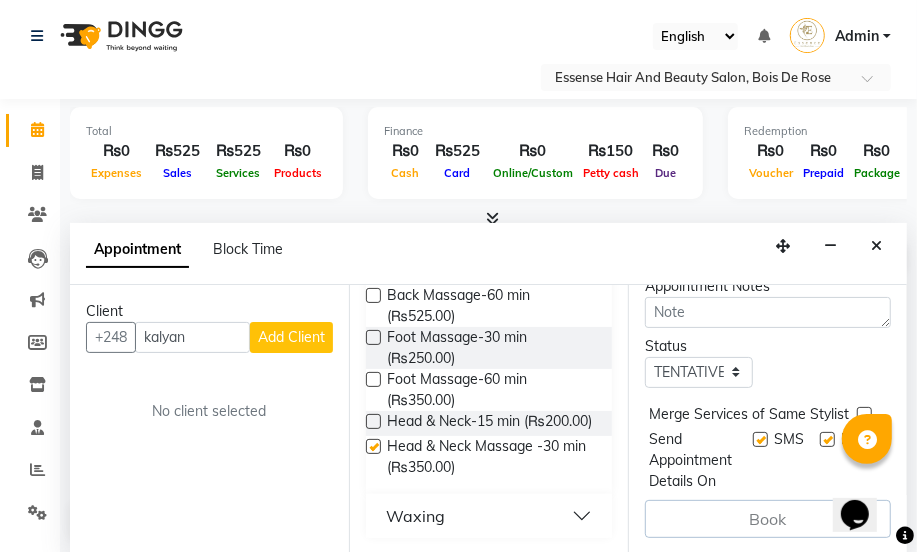 checkbox on "false" 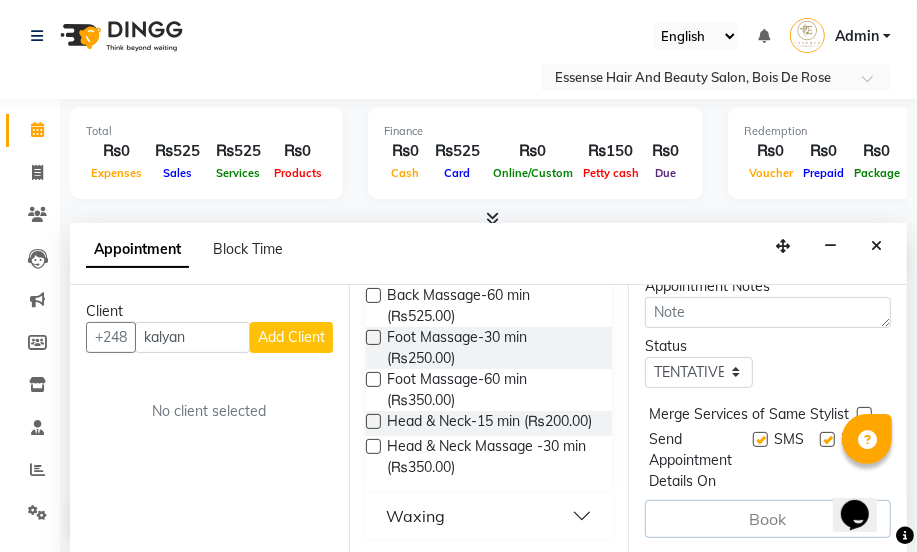 click on "Book" at bounding box center [768, 519] 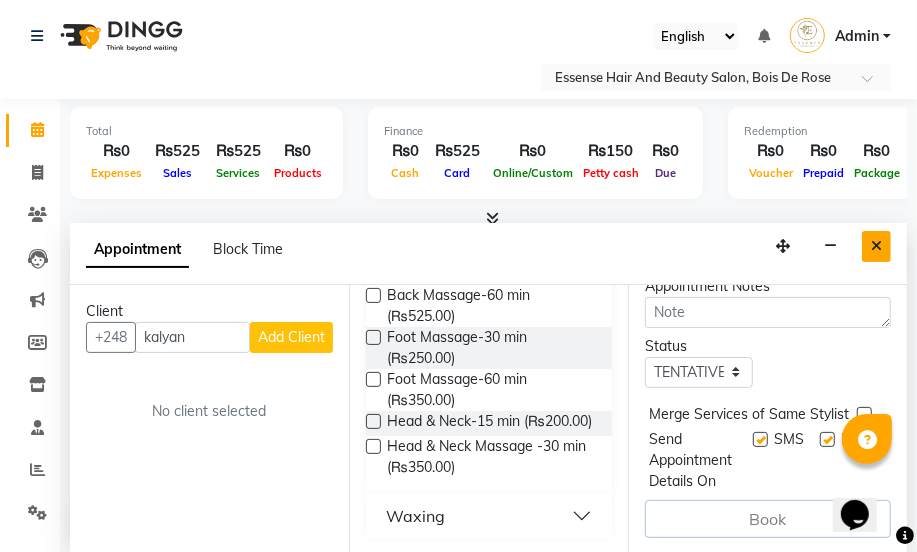 click at bounding box center (876, 246) 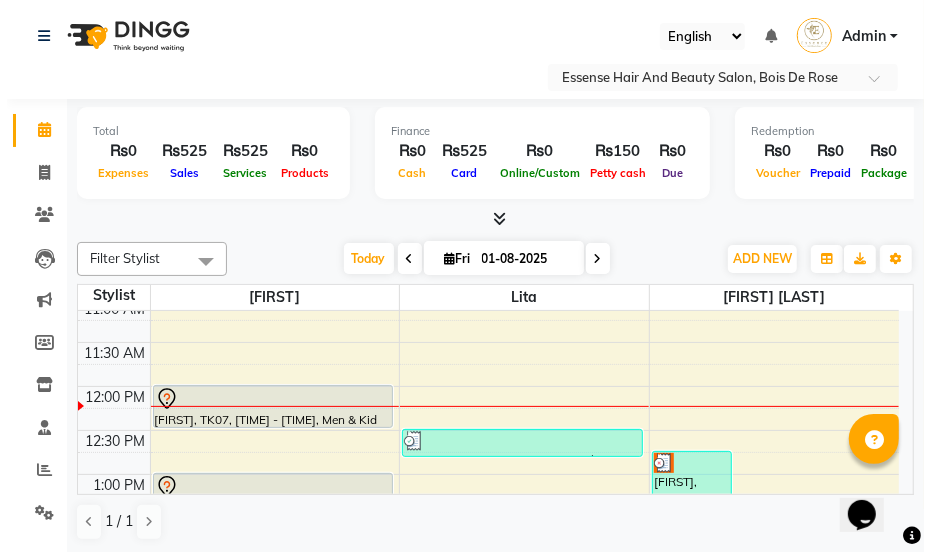 scroll, scrollTop: 272, scrollLeft: 0, axis: vertical 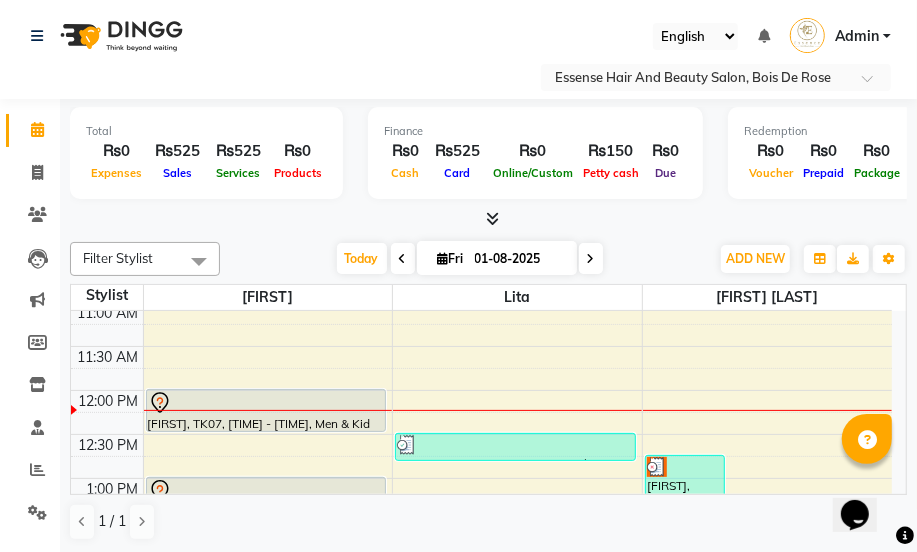 click at bounding box center (657, 467) 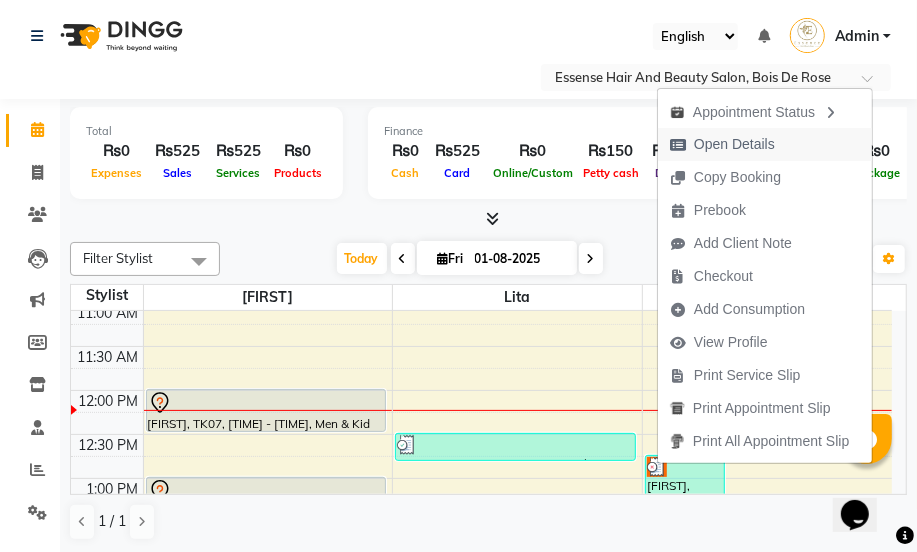 click on "Open Details" at bounding box center [734, 144] 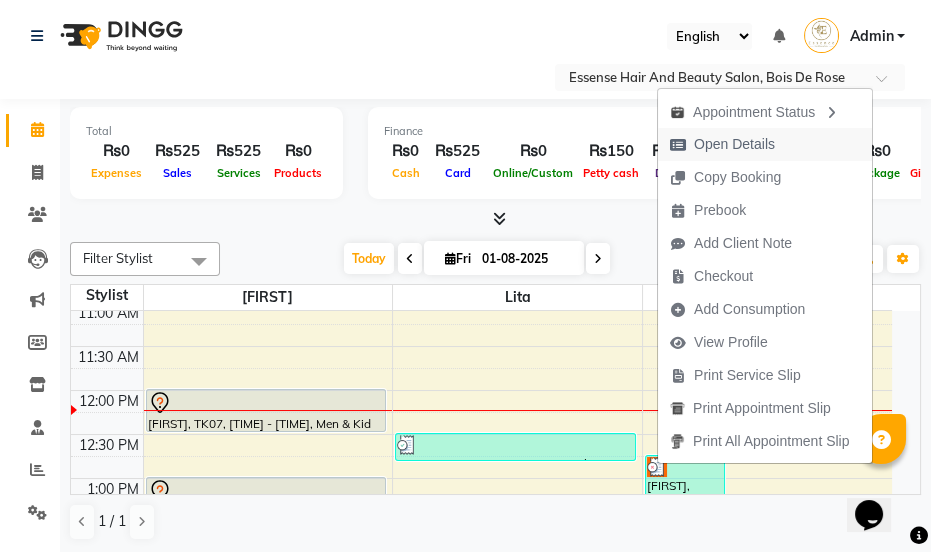select on "3" 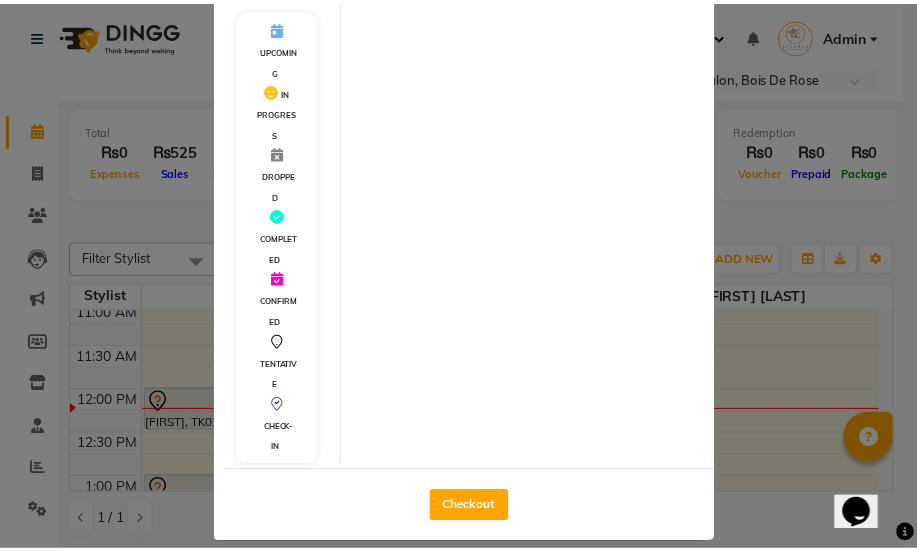 scroll, scrollTop: 440, scrollLeft: 0, axis: vertical 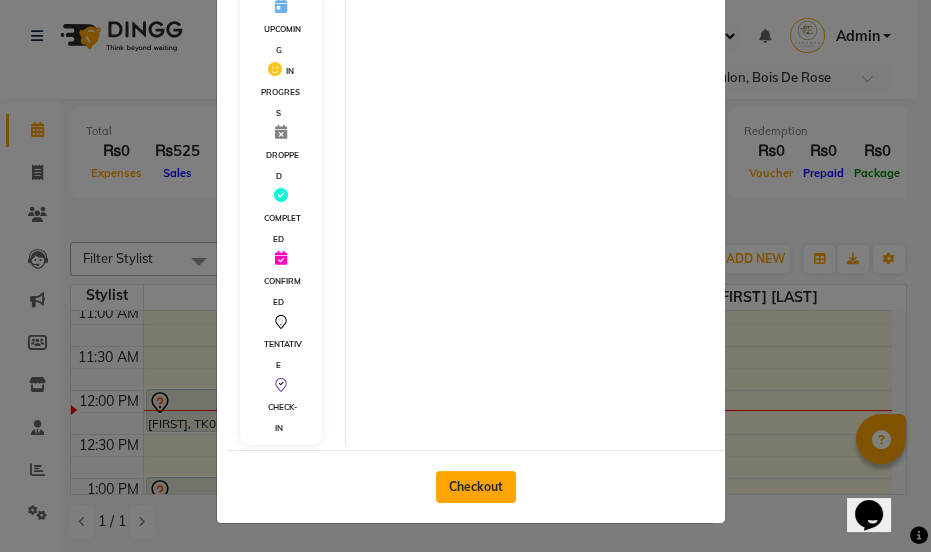 click on "Checkout" 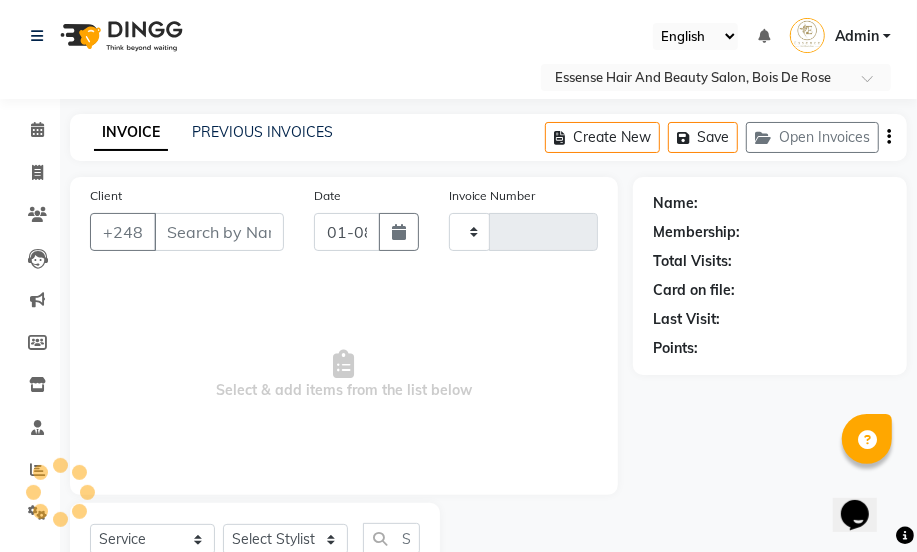 type on "0263" 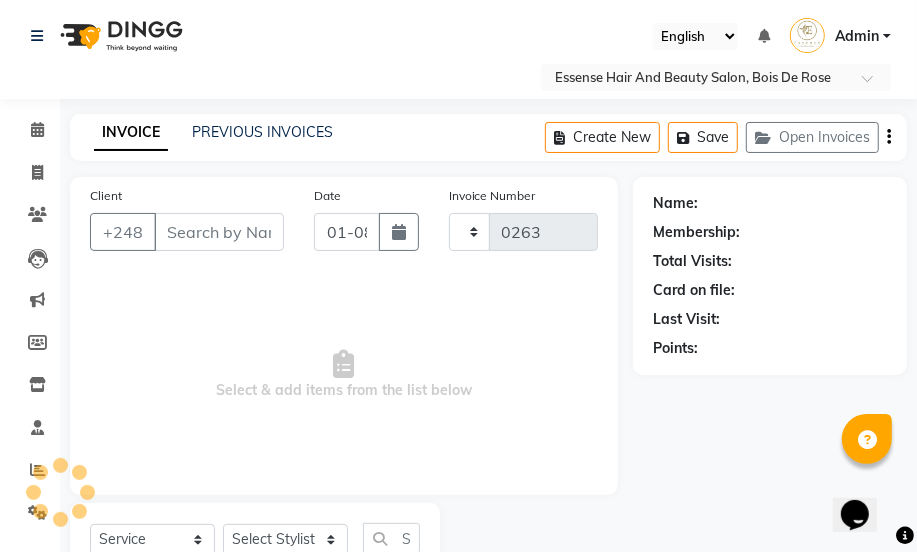 select on "8408" 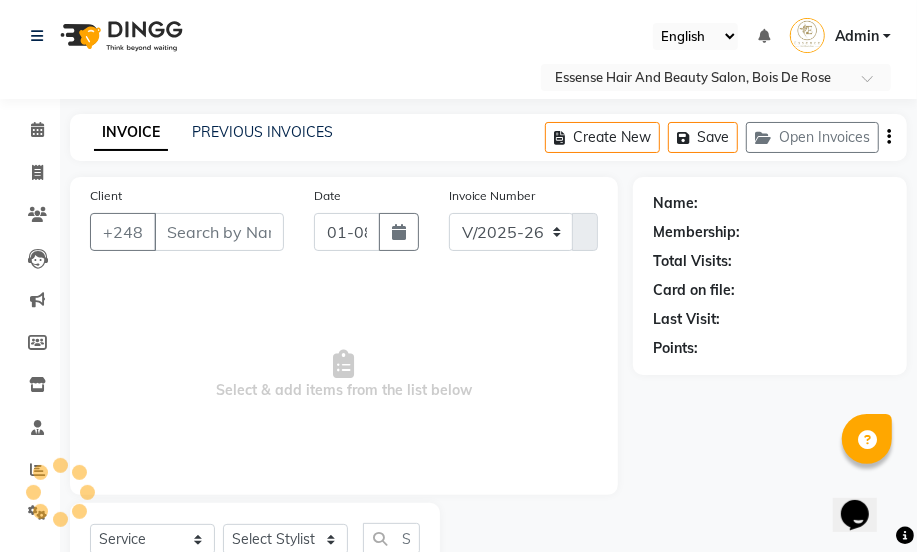 type on "[NUMBER]" 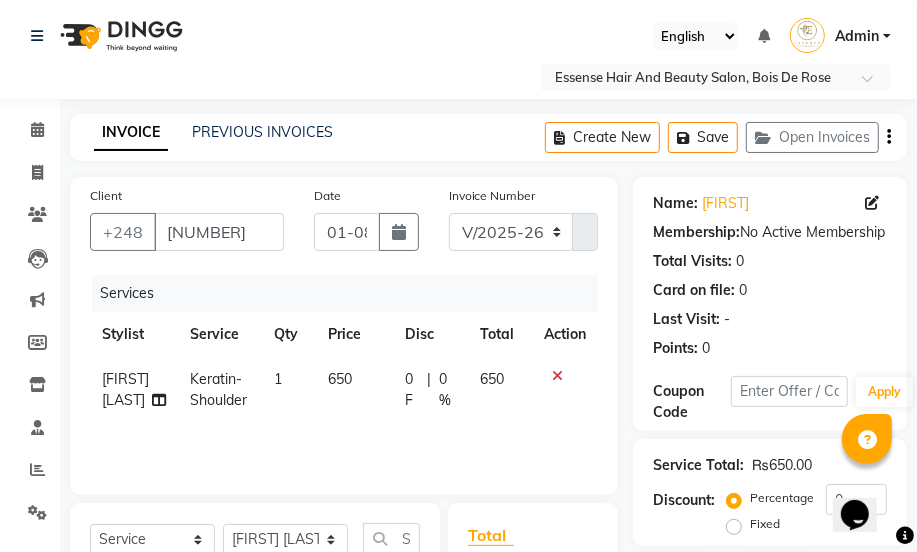 scroll, scrollTop: 91, scrollLeft: 0, axis: vertical 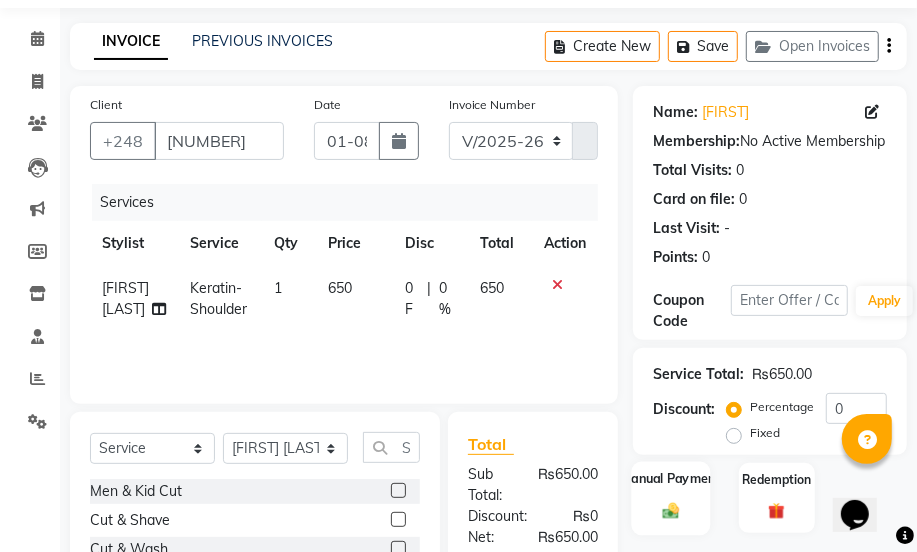 click 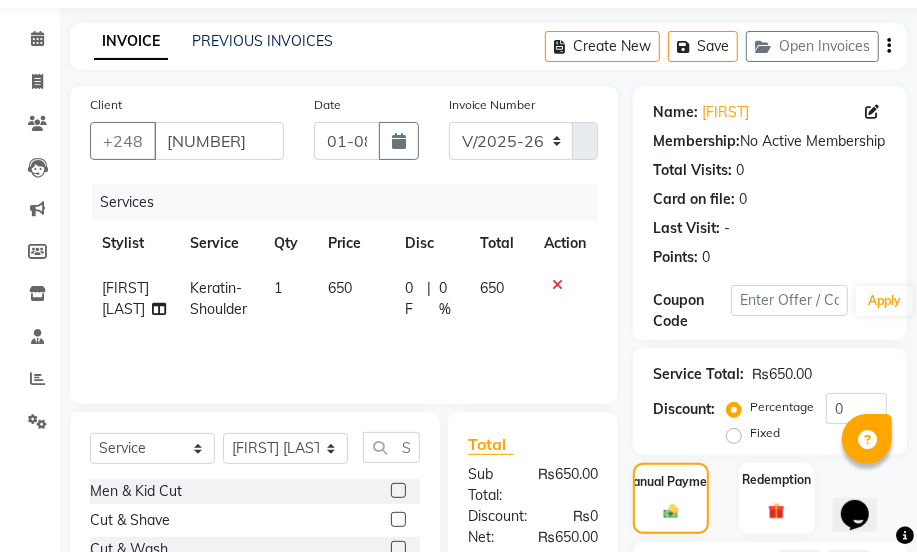 scroll, scrollTop: 299, scrollLeft: 0, axis: vertical 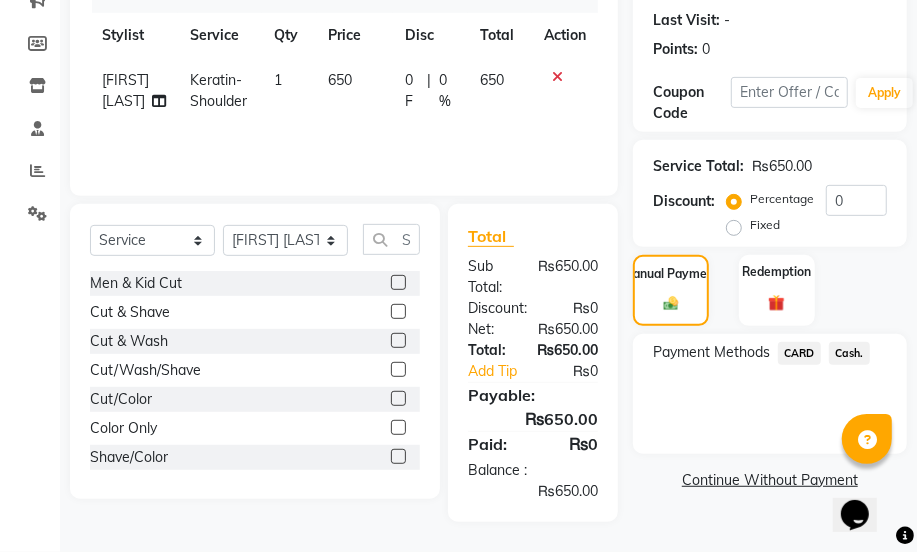 click on "CARD" 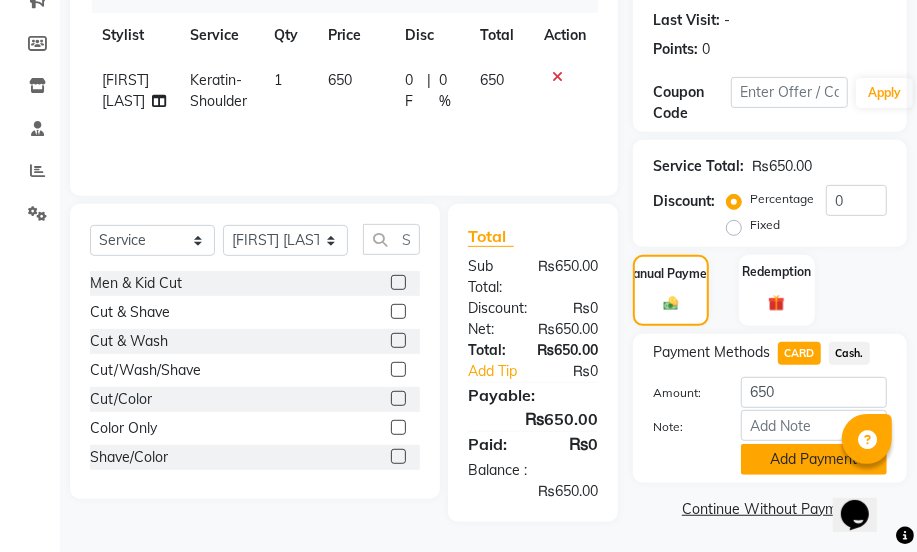 click on "Add Payment" 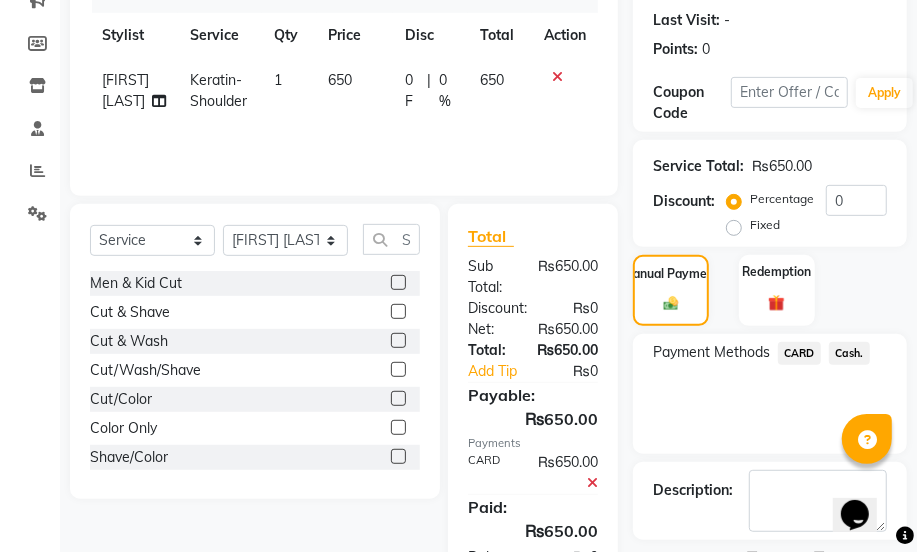 scroll, scrollTop: 386, scrollLeft: 0, axis: vertical 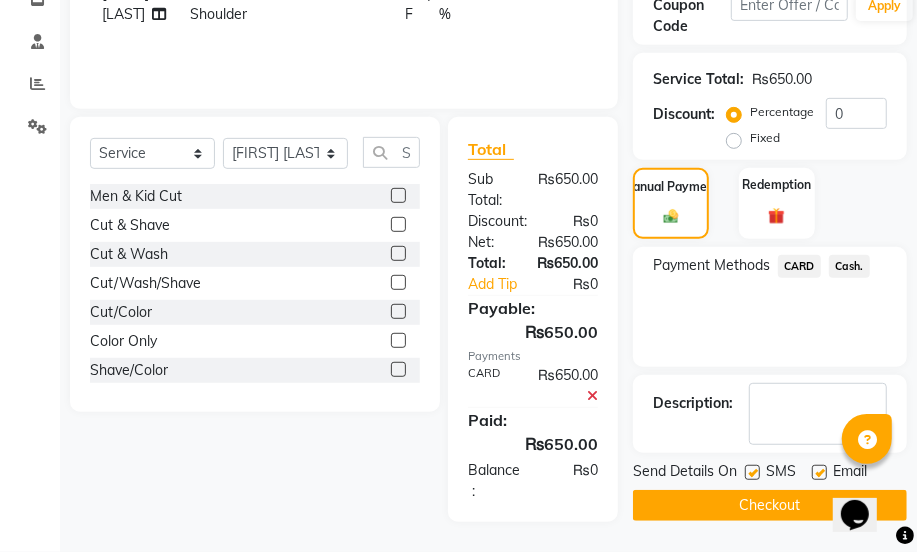 click on "Checkout" 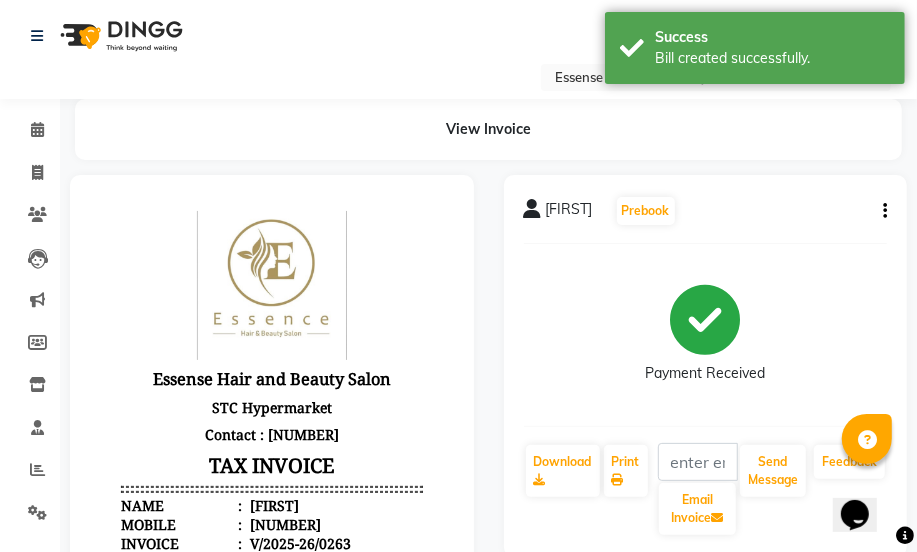 scroll, scrollTop: 0, scrollLeft: 0, axis: both 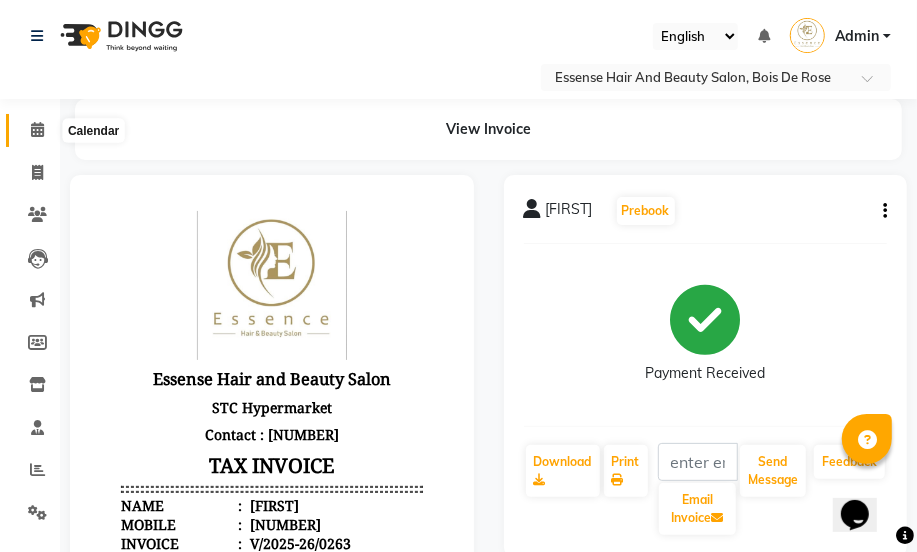 click 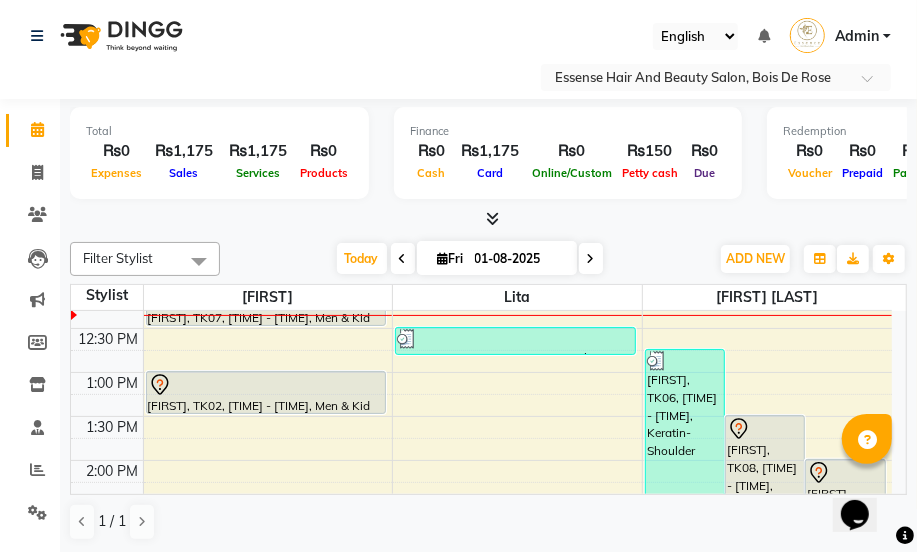 scroll, scrollTop: 363, scrollLeft: 0, axis: vertical 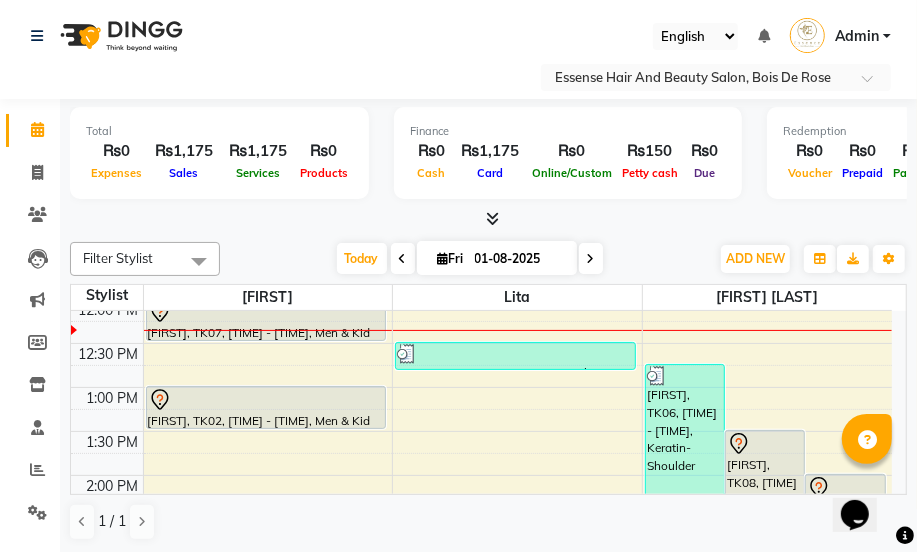 click 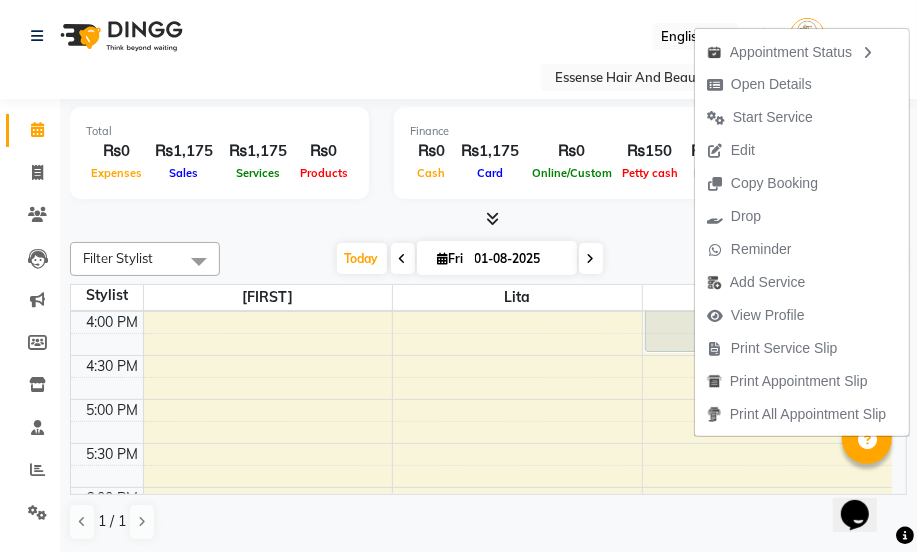 scroll, scrollTop: 727, scrollLeft: 0, axis: vertical 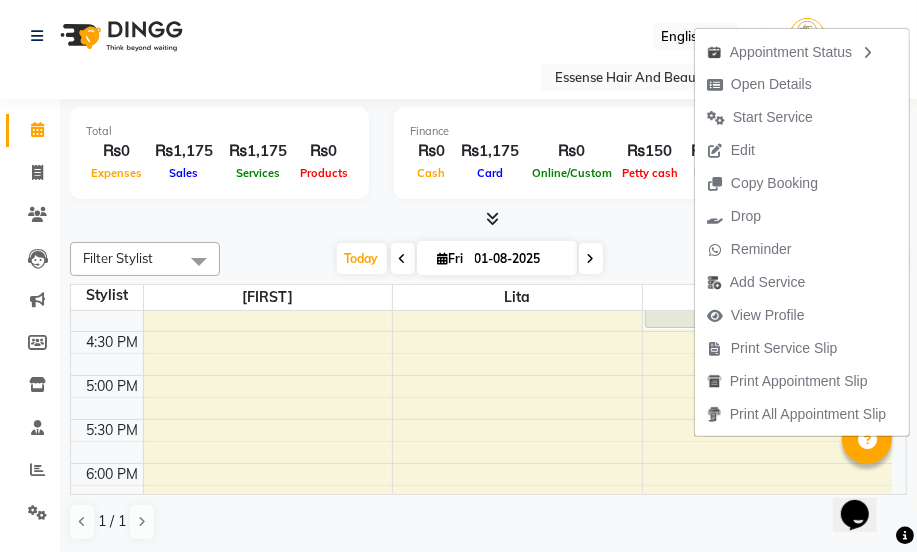 click on "[TIME] [TIME] [TIME] [TIME] [TIME] [TIME] [TIME] [TIME] [TIME] [TIME] [TIME] [TIME] [TIME] [TIME] [TIME] [TIME] [TIME] [TIME] [TIME] [TIME] [TIME] [TIME] [TIME] [TIME]     [FIRST], TK01, [TIME] - [TIME], Men & Kid Cut     [FIRST], TK01, [TIME] - [TIME], Eyebrows             [FIRST], TK07, [TIME] - [TIME], Men & Kid Cut             [FIRST], TK02, [TIME] - [TIME], Men & Kid Cut     [FIRST], TK03, [TIME] - [TIME], Eyebrows     [FIRST], TK05, [TIME] - [TIME], Eyebrows     [FIRST], TK06, [TIME] - [TIME], Keratin-Shoulder             [FIRST], TK08, [TIME] - [TIME], Shampoo,Blow,Dry  Shoulder             [FIRST], TK04, [TIME] - [TIME], Keratin-Shoulder             [FIRST], TK04, [TIME] - [TIME], Shampoo,Blow,Dry Long" at bounding box center (481, 155) 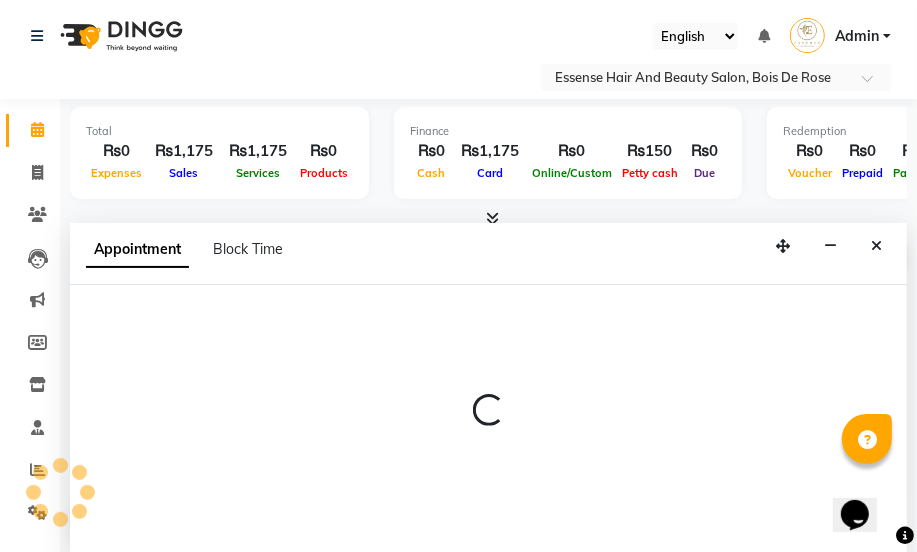 select on "81254" 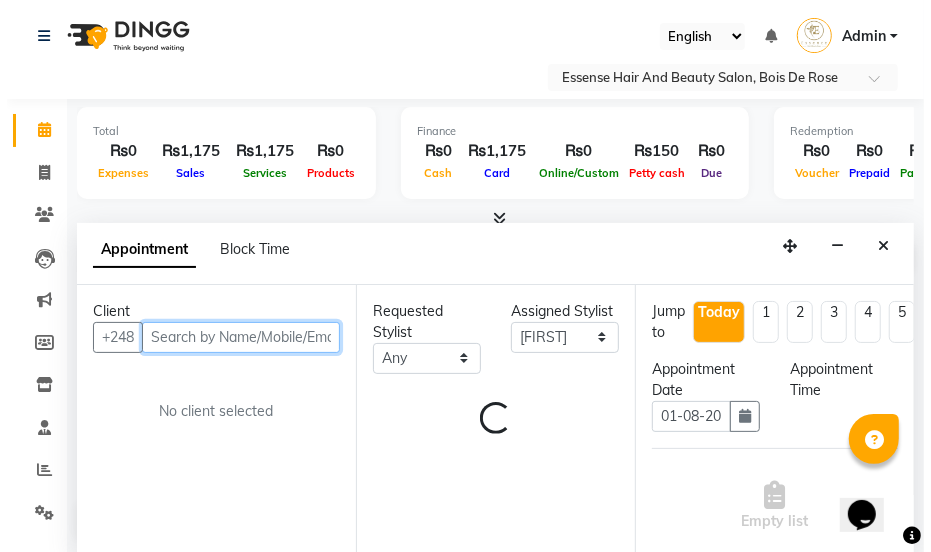 scroll, scrollTop: 0, scrollLeft: 0, axis: both 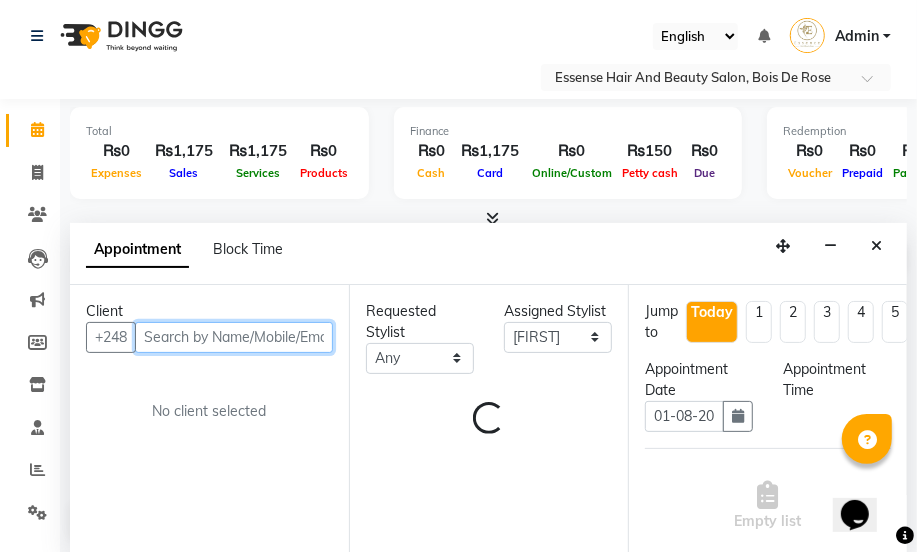 select on "990" 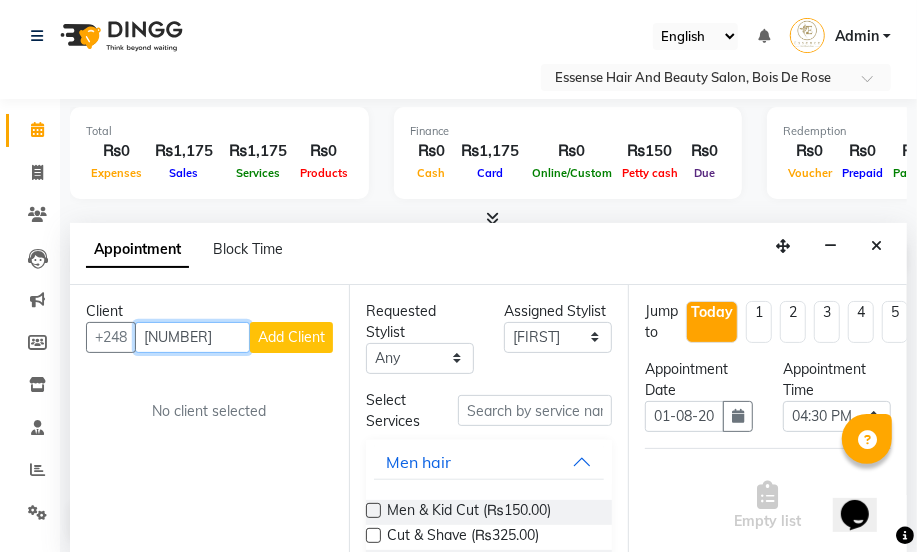 type on "[NUMBER]" 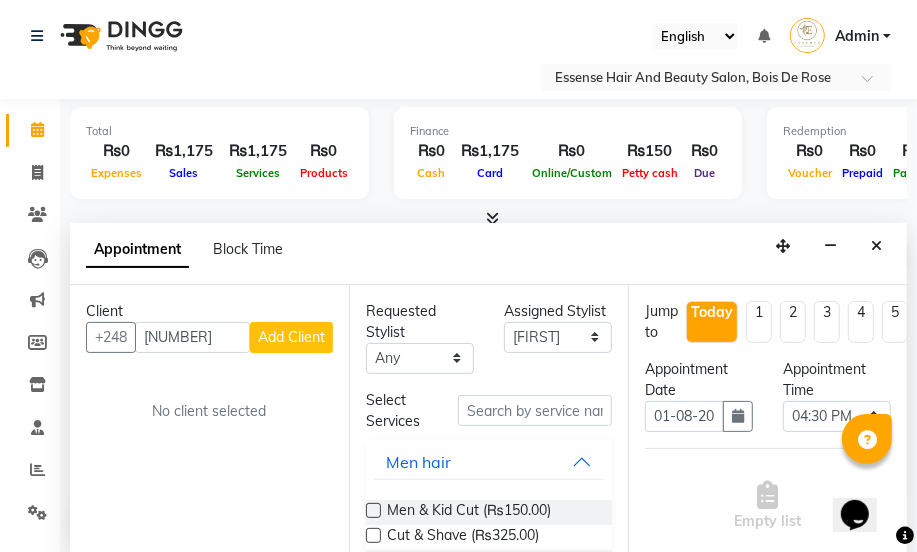 click on "Add Client" at bounding box center [291, 337] 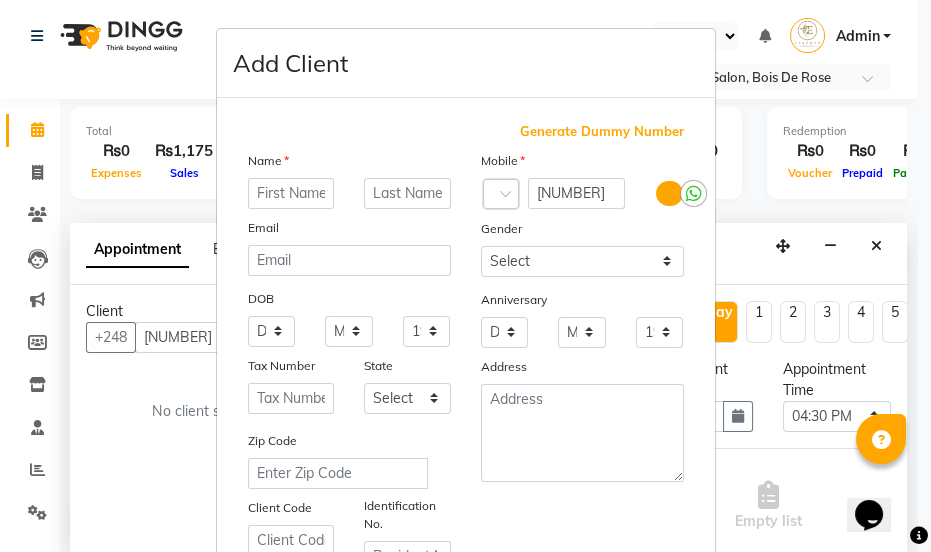 click at bounding box center [291, 193] 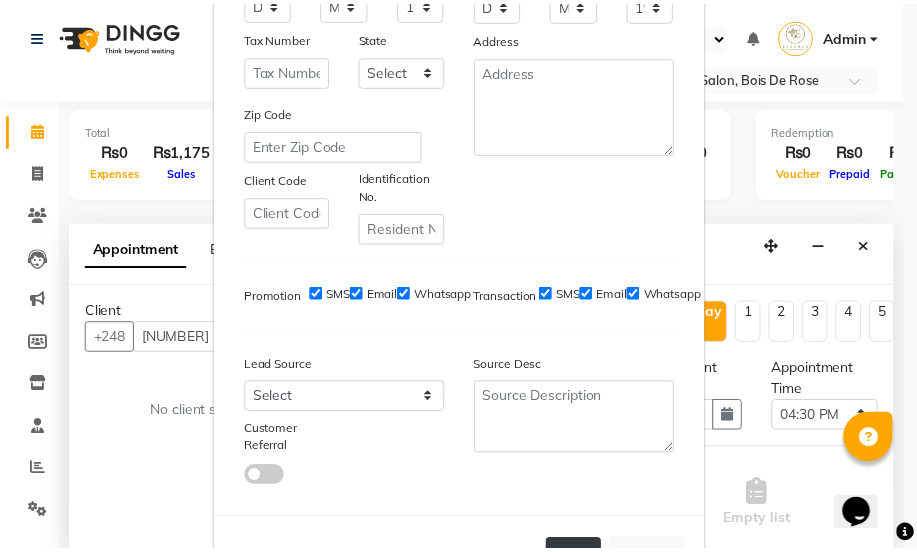 scroll, scrollTop: 363, scrollLeft: 0, axis: vertical 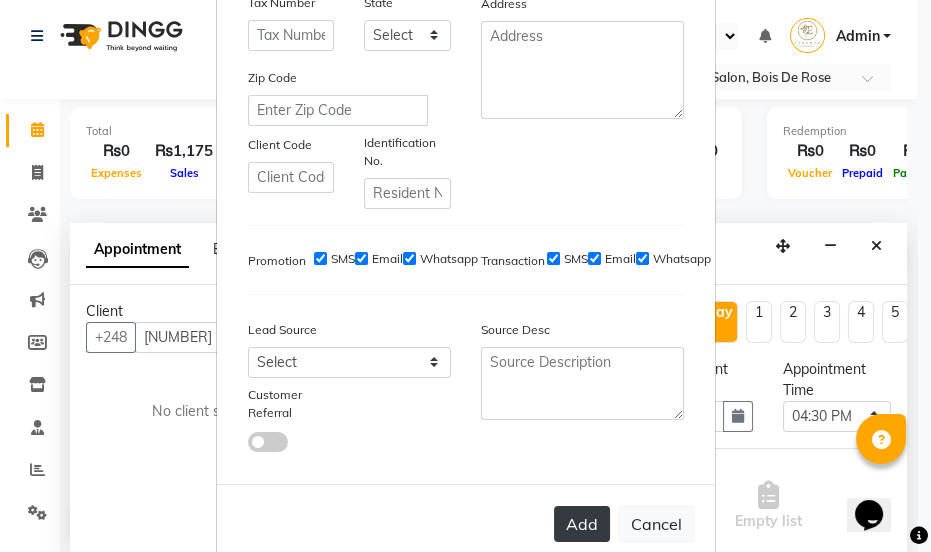 type on "[LAST]" 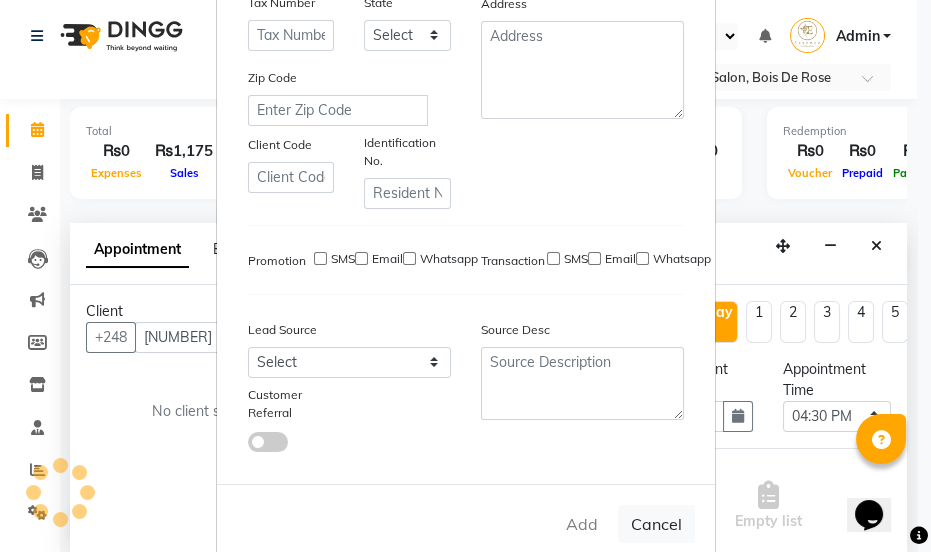 type 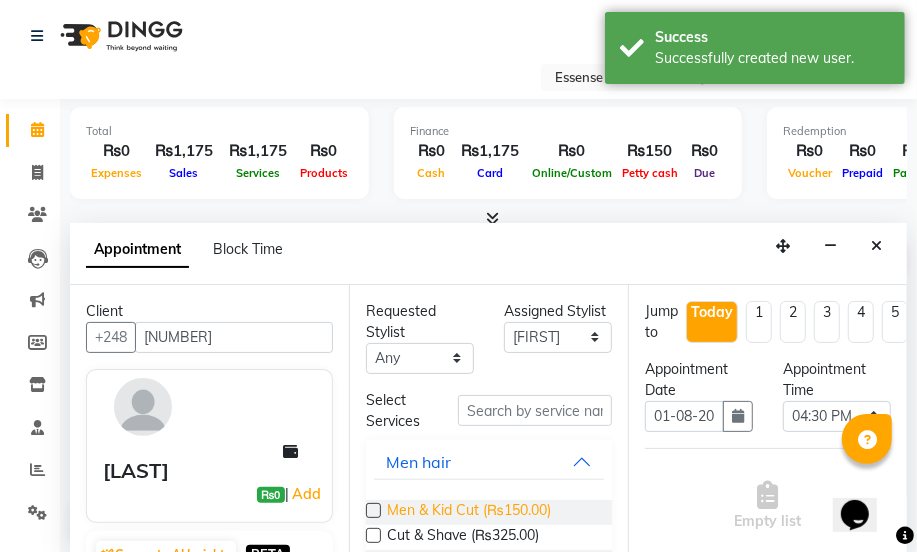click on "Men & Kid Cut (₨150.00)" at bounding box center [469, 512] 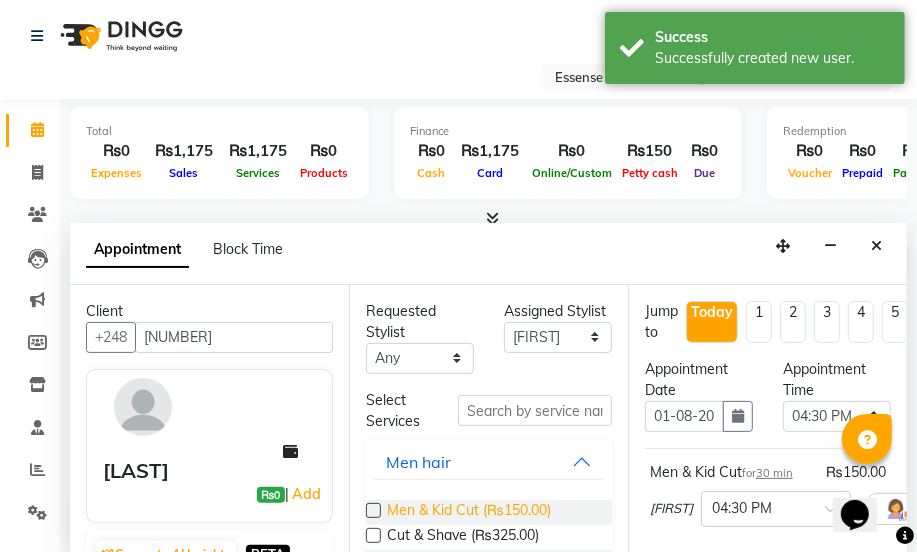 click on "Men & Kid Cut (₨150.00)" at bounding box center [469, 512] 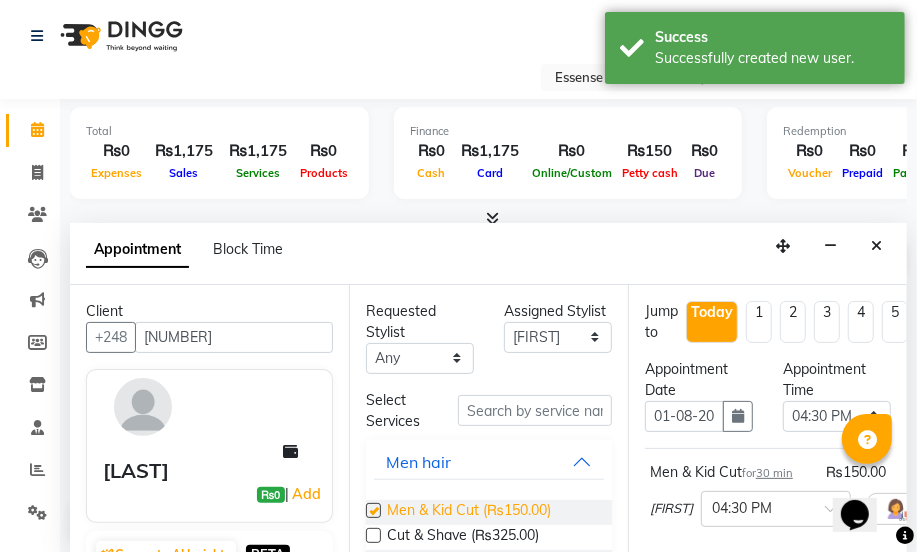 checkbox on "false" 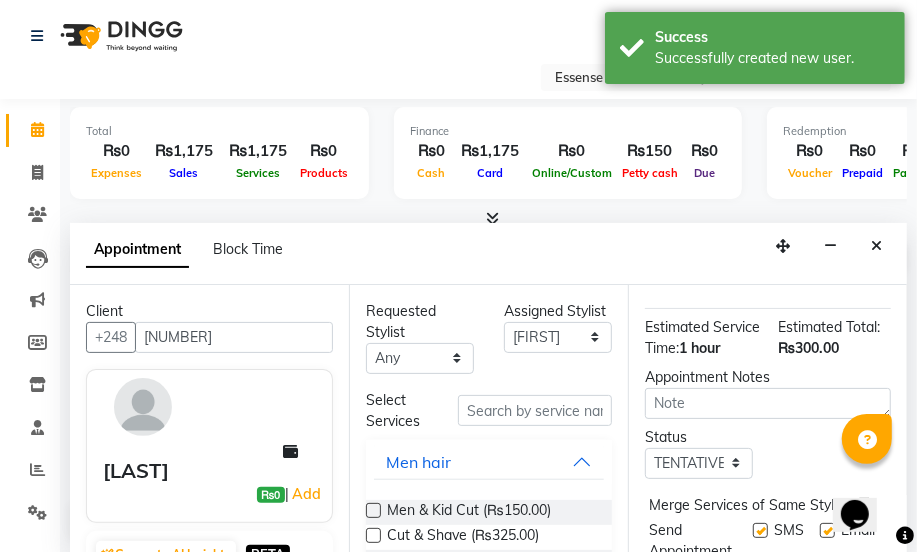 scroll, scrollTop: 441, scrollLeft: 0, axis: vertical 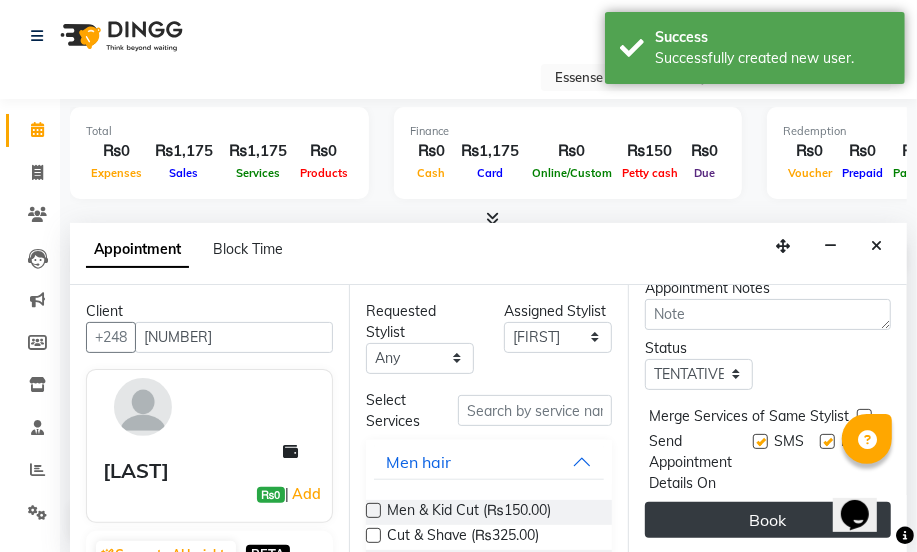 click on "Book" at bounding box center [768, 520] 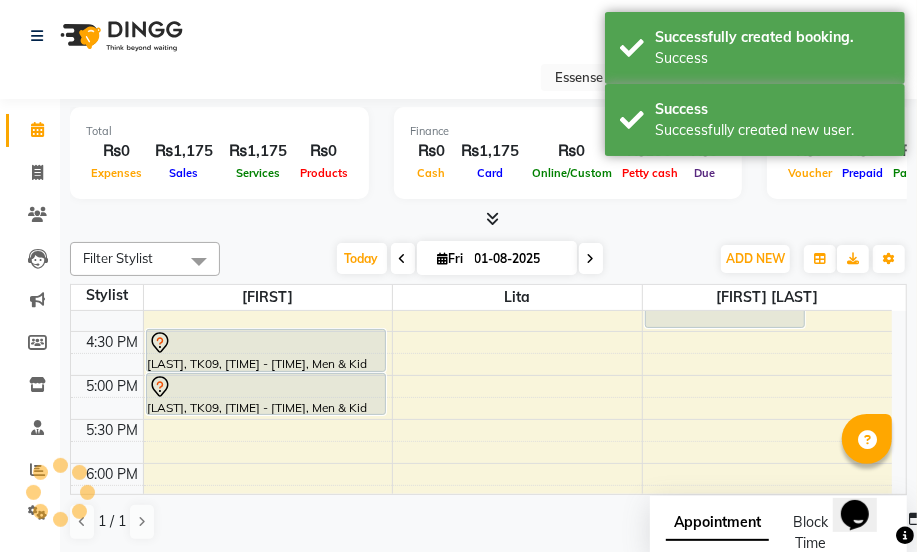 scroll, scrollTop: 0, scrollLeft: 0, axis: both 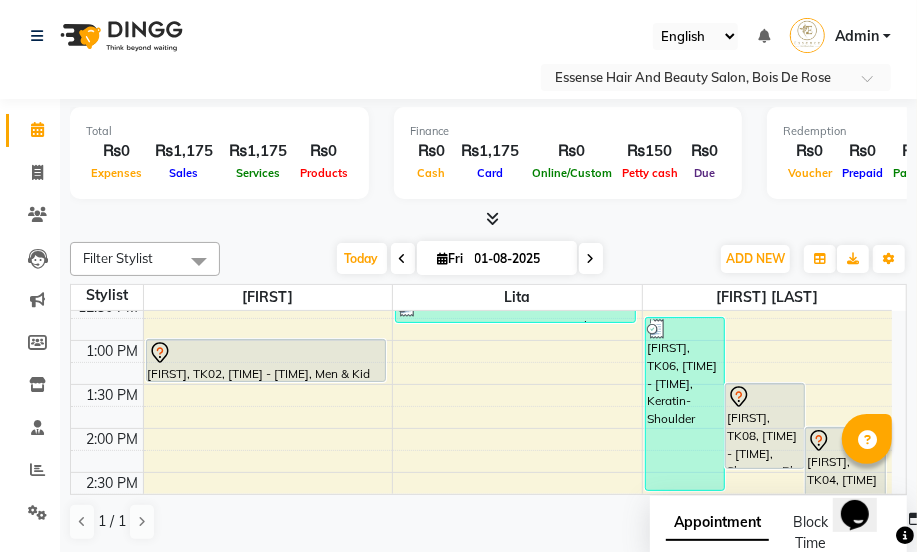 click 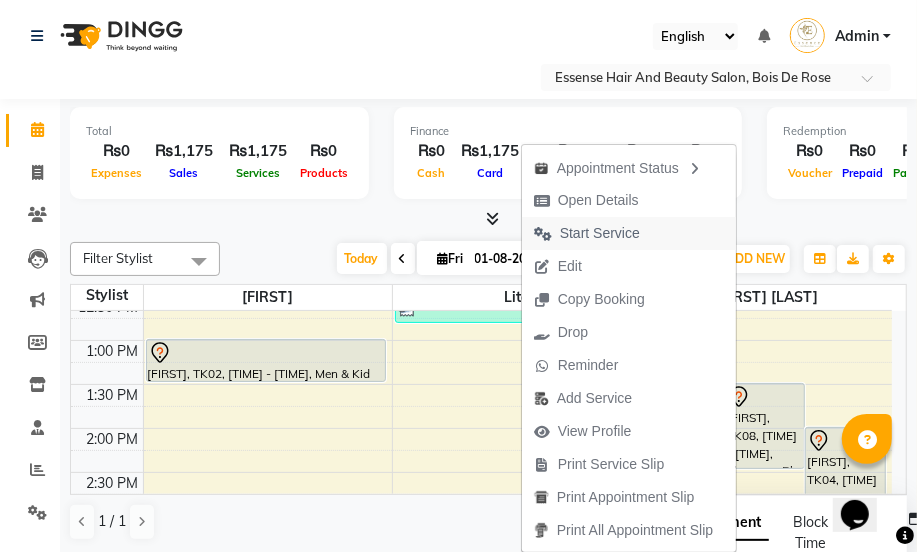 click on "Appointment Status
Open Details
Start Service
Edit
Copy Booking
Drop
Reminder
Add Service
View Profile
Print Service Slip
Print Appointment Slip
Print All Appointment Slip" at bounding box center (629, 348) 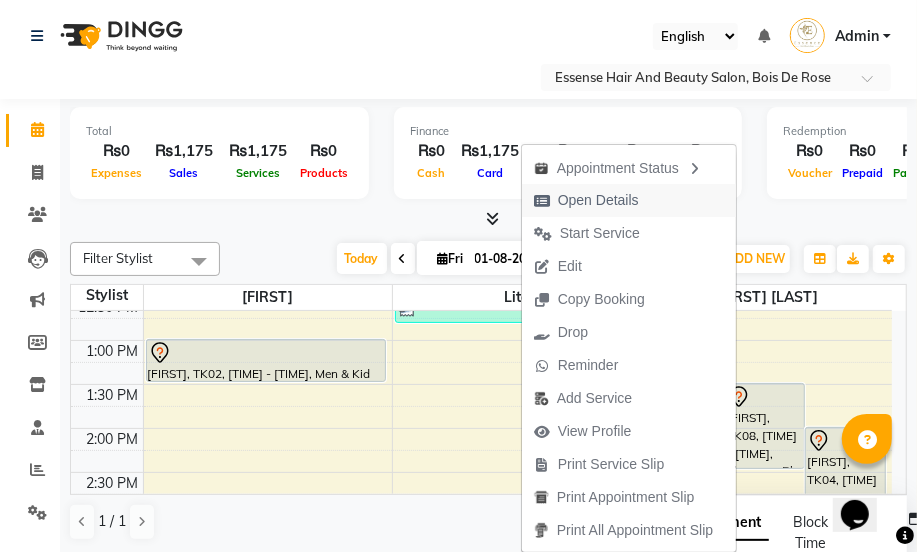 click on "Open Details" at bounding box center (598, 200) 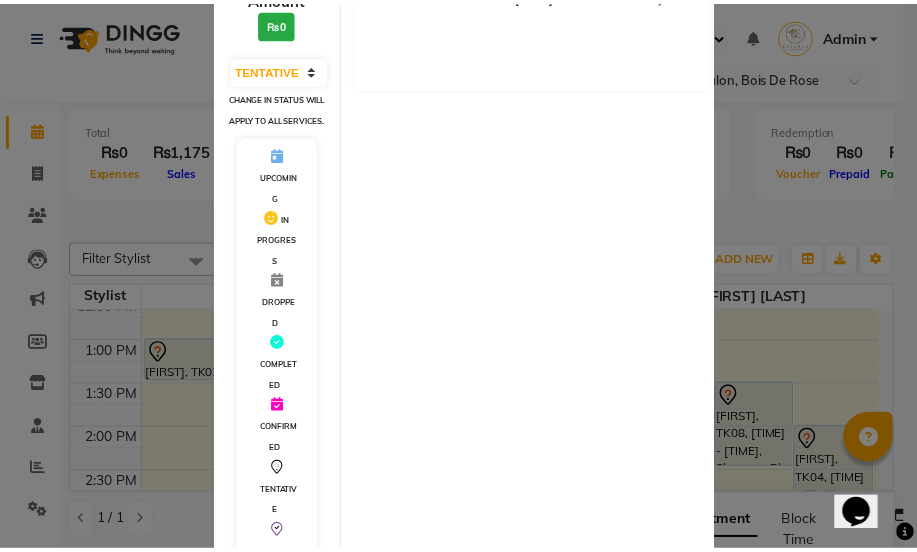 scroll, scrollTop: 440, scrollLeft: 0, axis: vertical 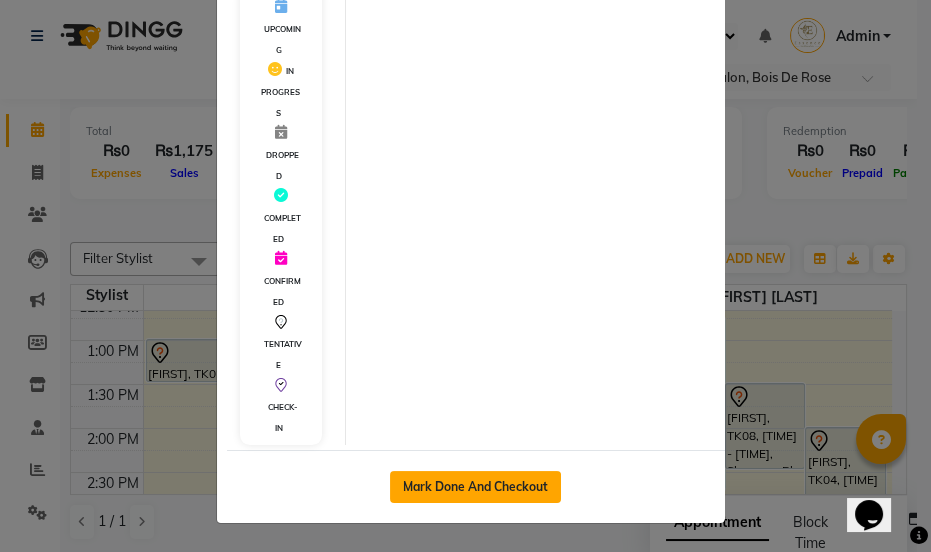 click on "Mark Done And Checkout" 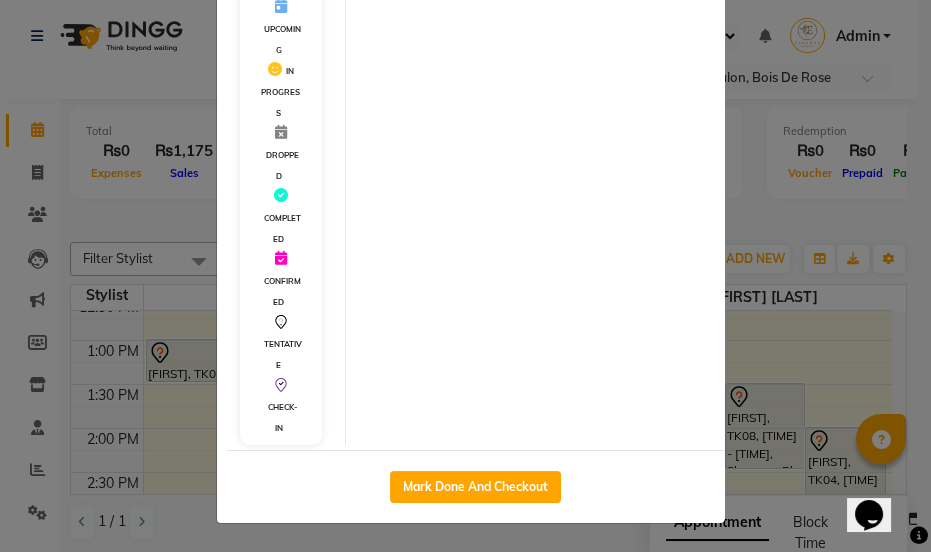 select on "service" 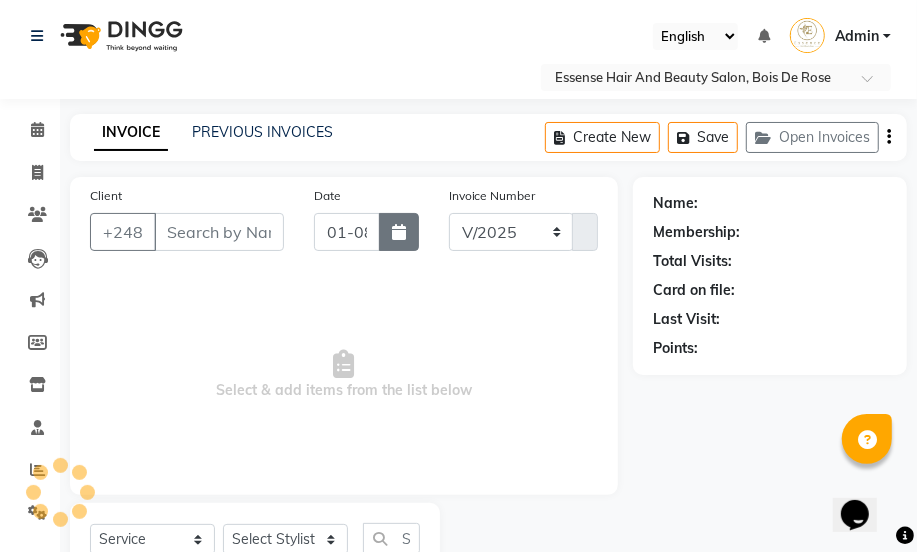 select on "8408" 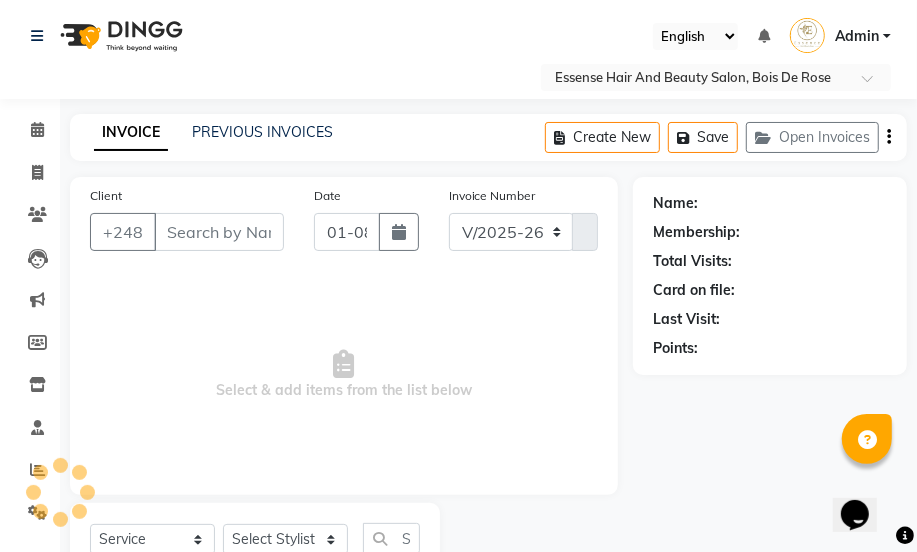 type on "2628704" 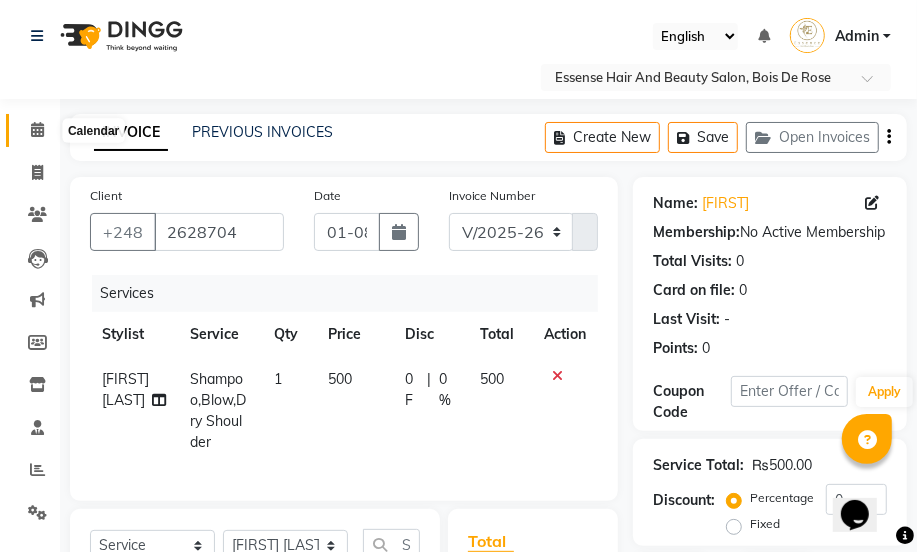 click 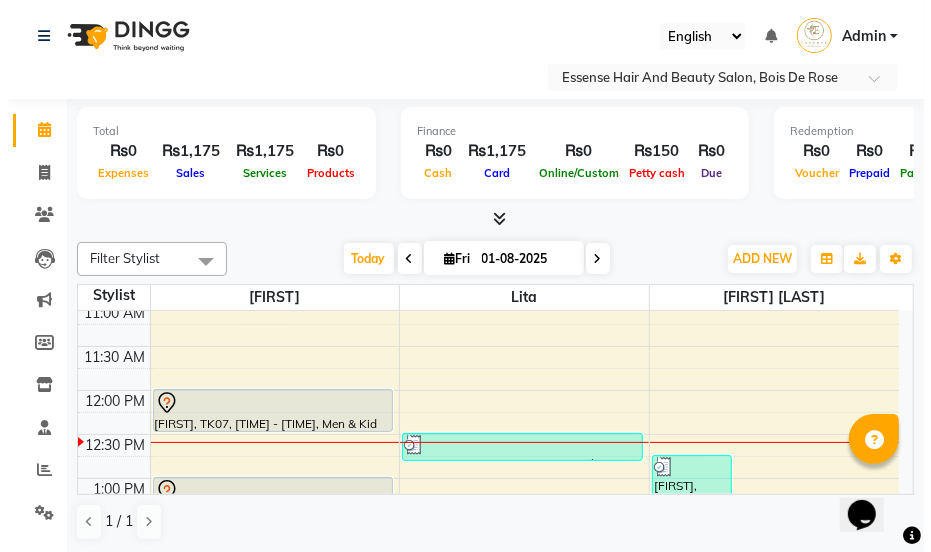 scroll, scrollTop: 363, scrollLeft: 0, axis: vertical 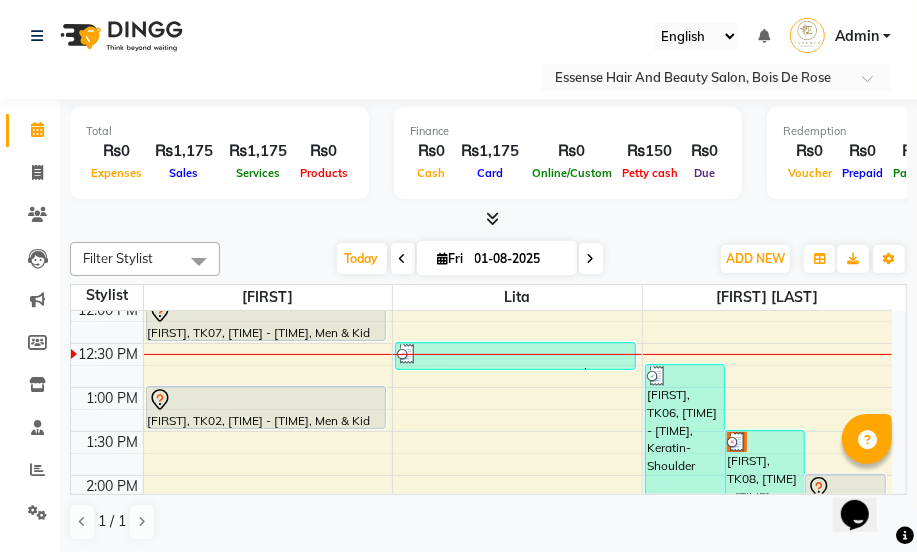 click at bounding box center (657, 376) 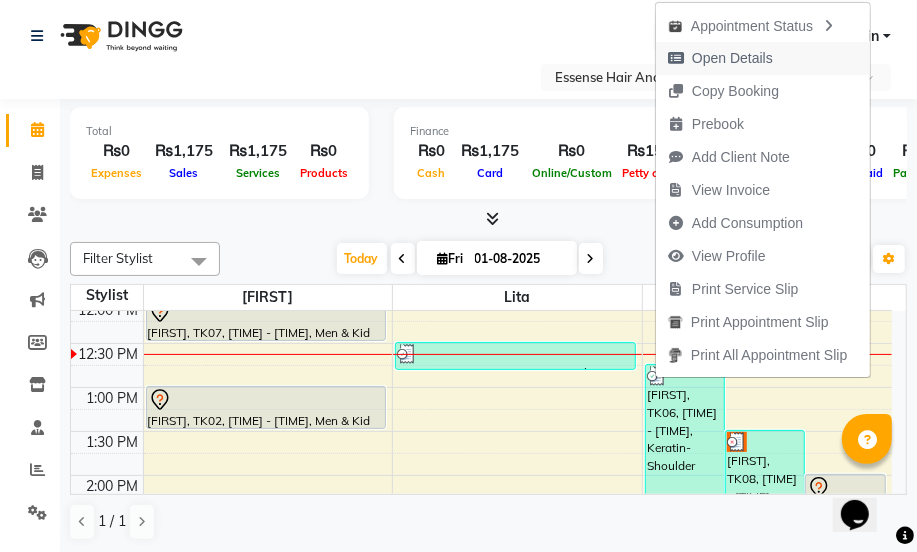click on "Open Details" at bounding box center [732, 58] 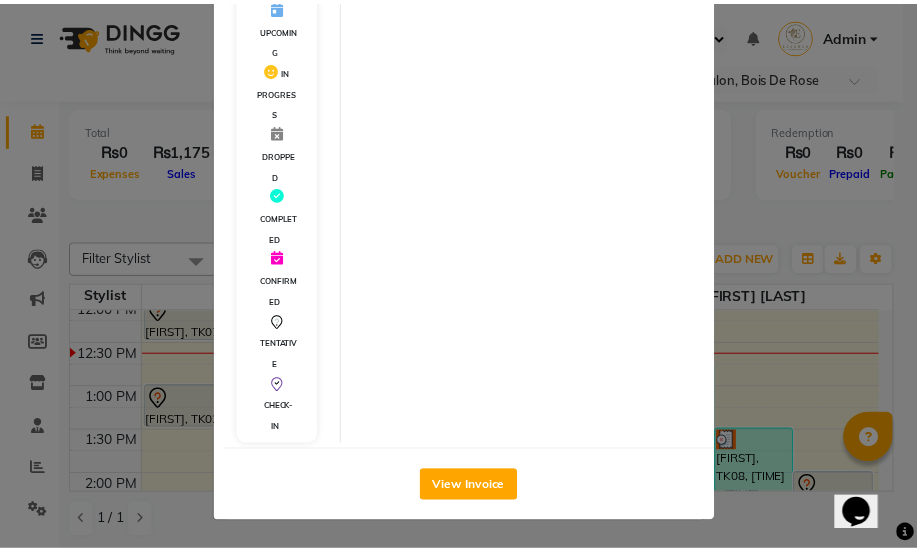 scroll, scrollTop: 476, scrollLeft: 0, axis: vertical 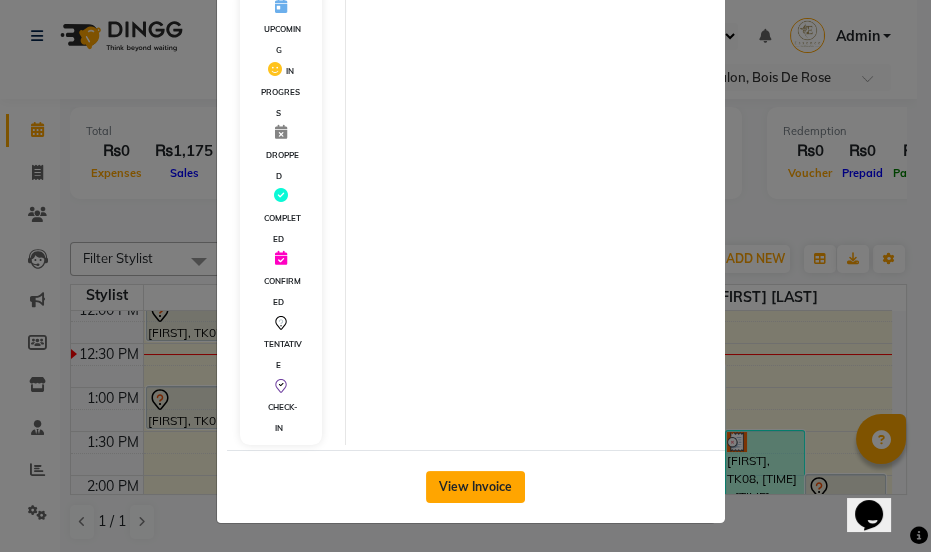 click on "View Invoice" 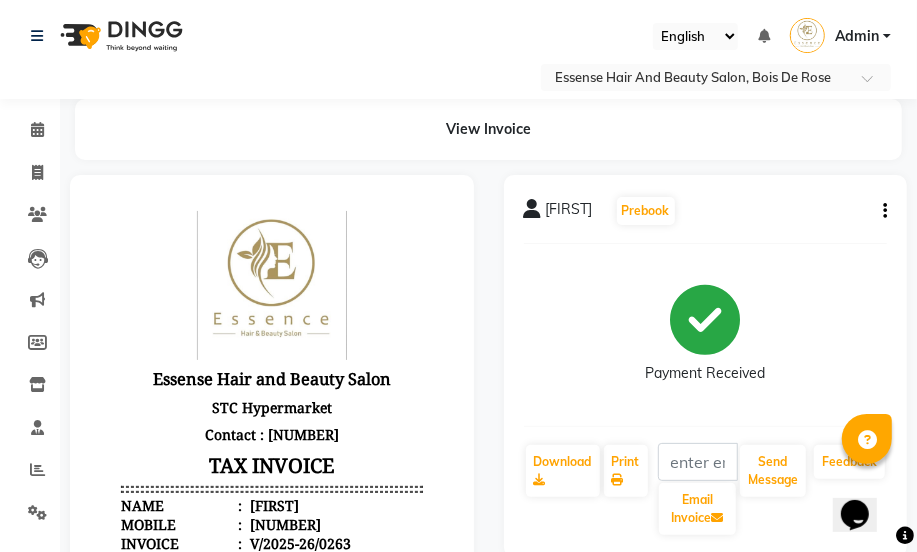 scroll, scrollTop: 0, scrollLeft: 0, axis: both 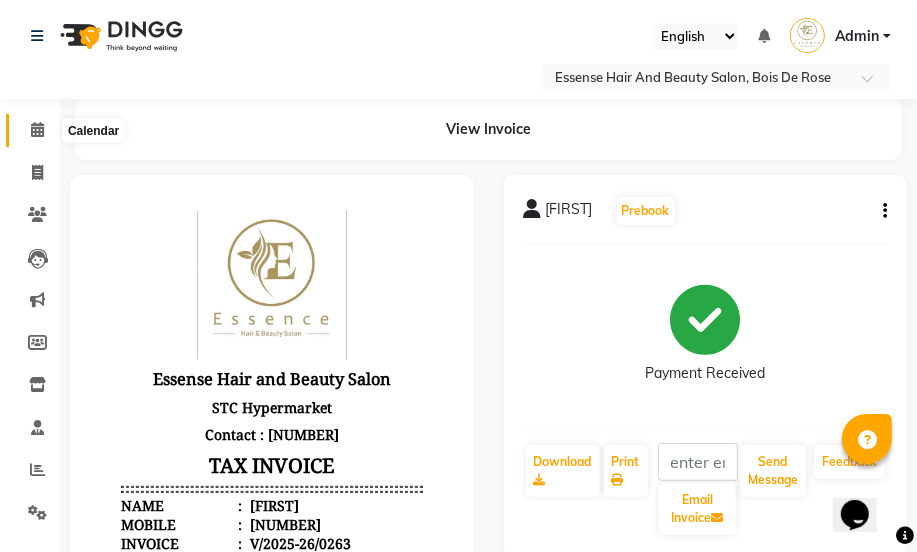 click 